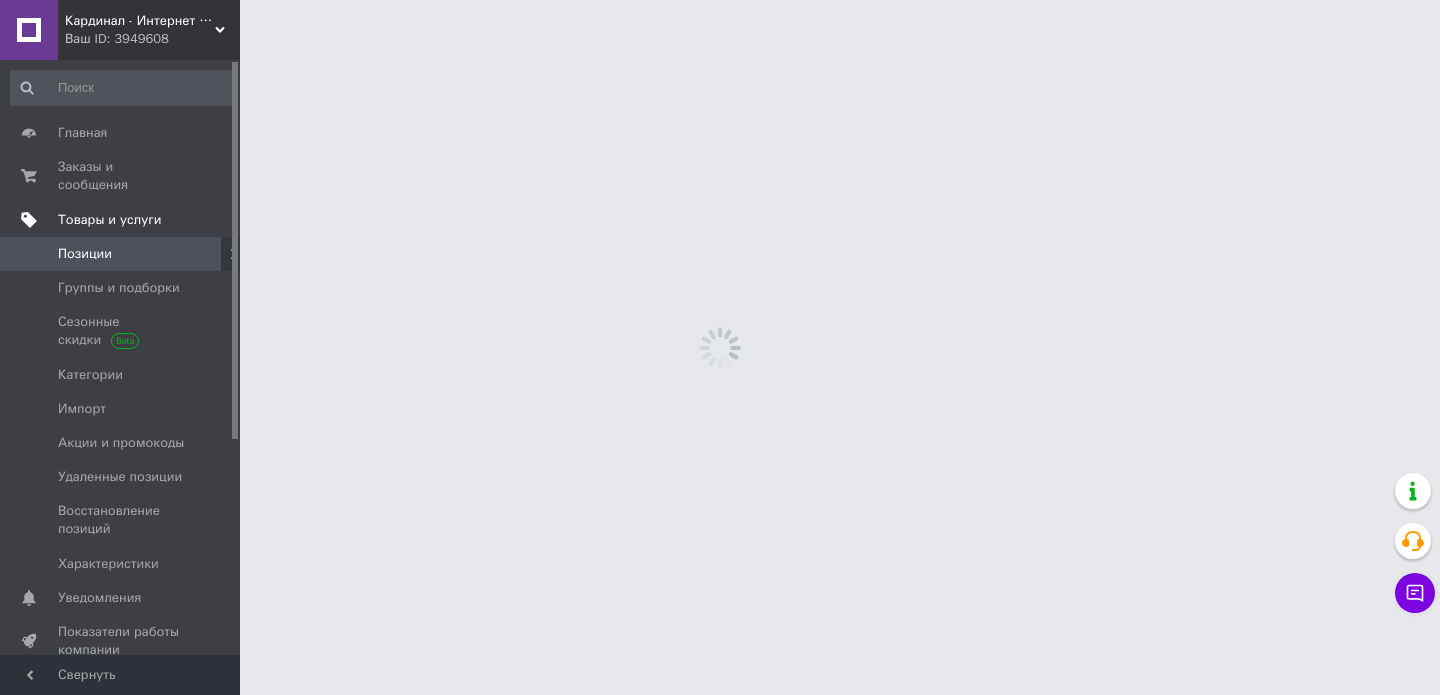 scroll, scrollTop: 0, scrollLeft: 0, axis: both 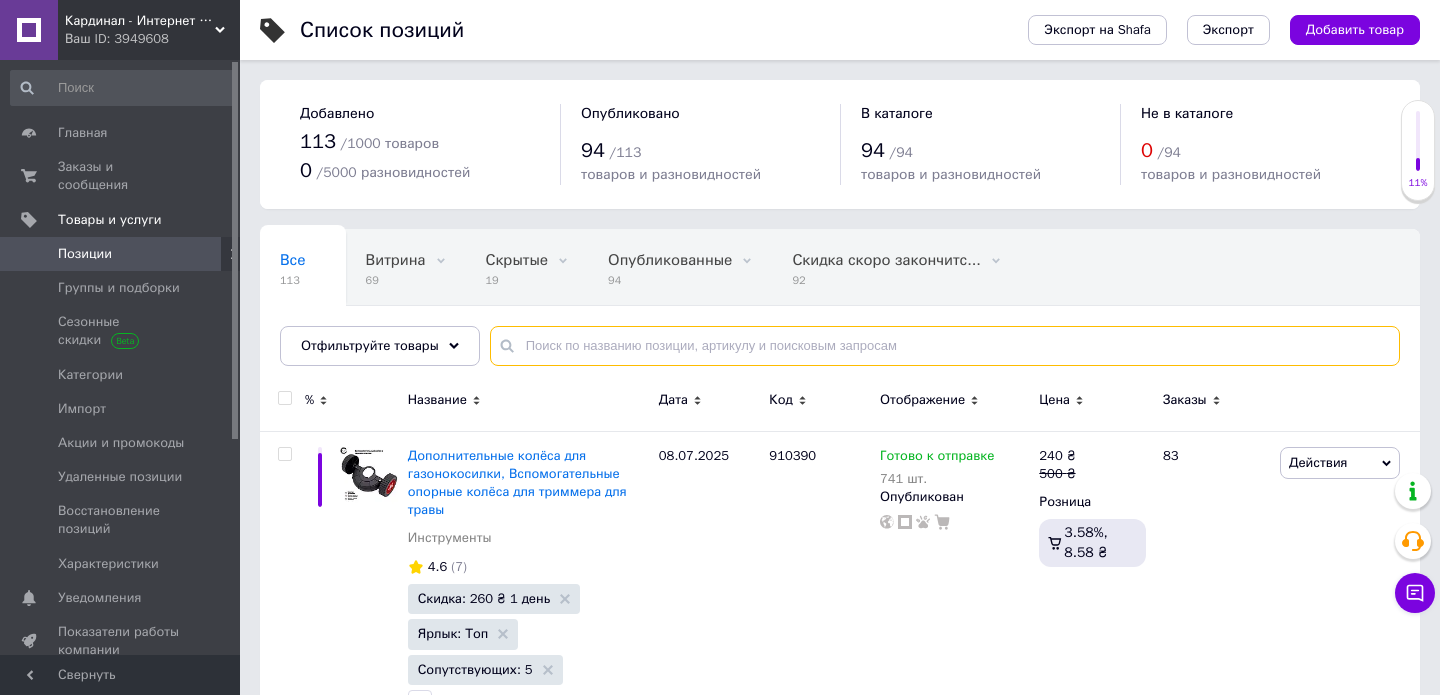 click at bounding box center [945, 346] 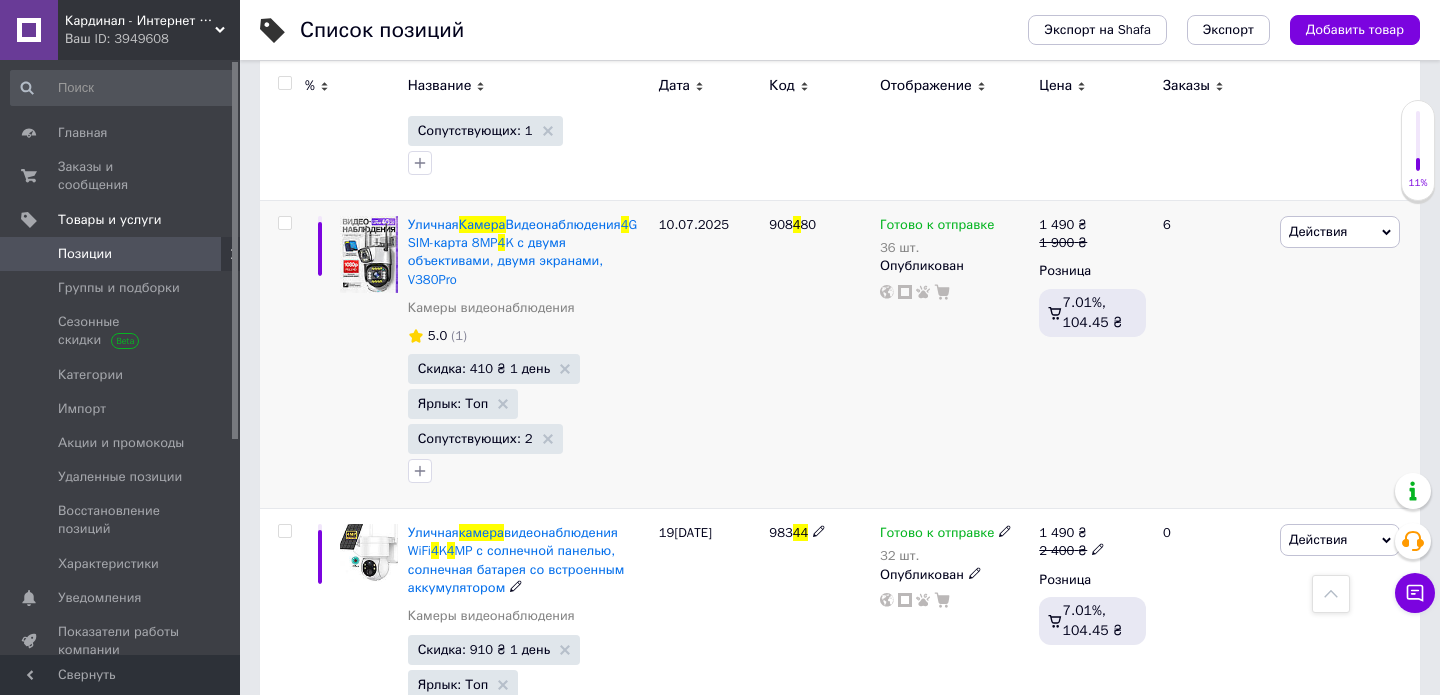 scroll, scrollTop: 3992, scrollLeft: 0, axis: vertical 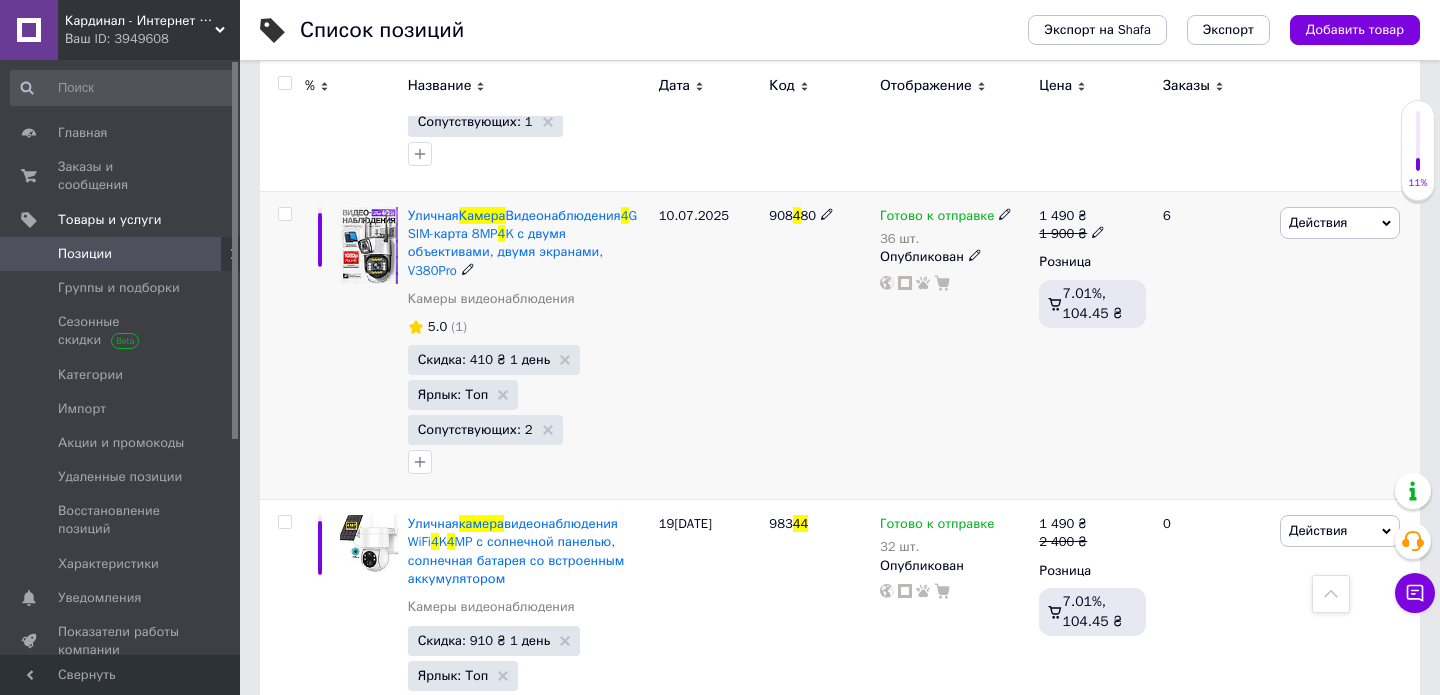 type on "камера 4" 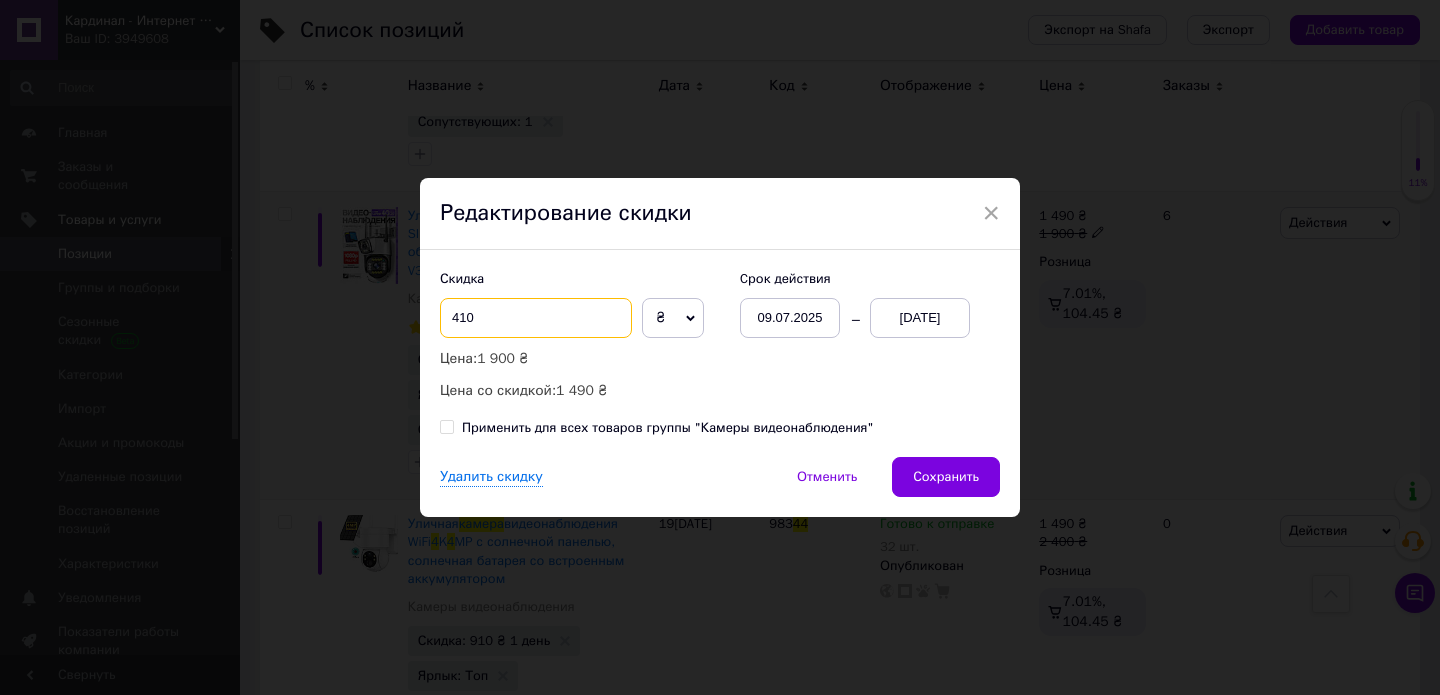 drag, startPoint x: 456, startPoint y: 316, endPoint x: 437, endPoint y: 316, distance: 19 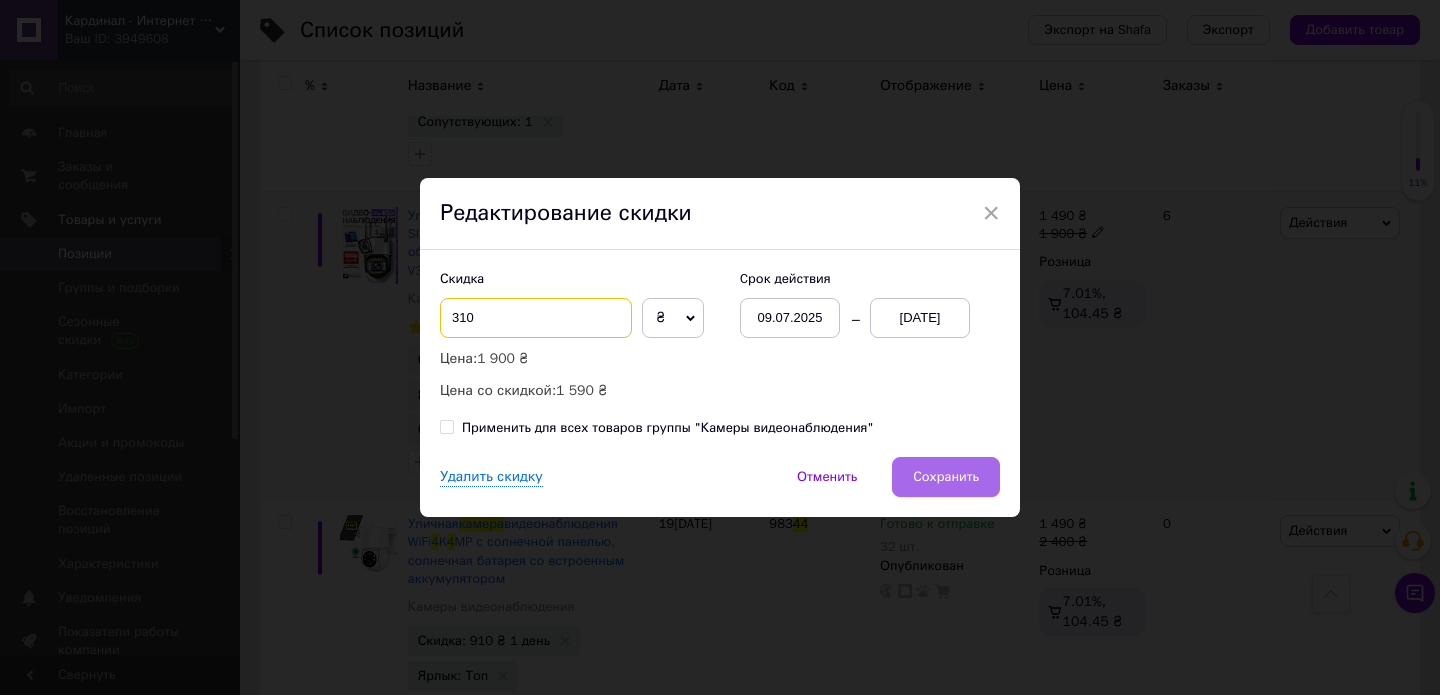 type on "310" 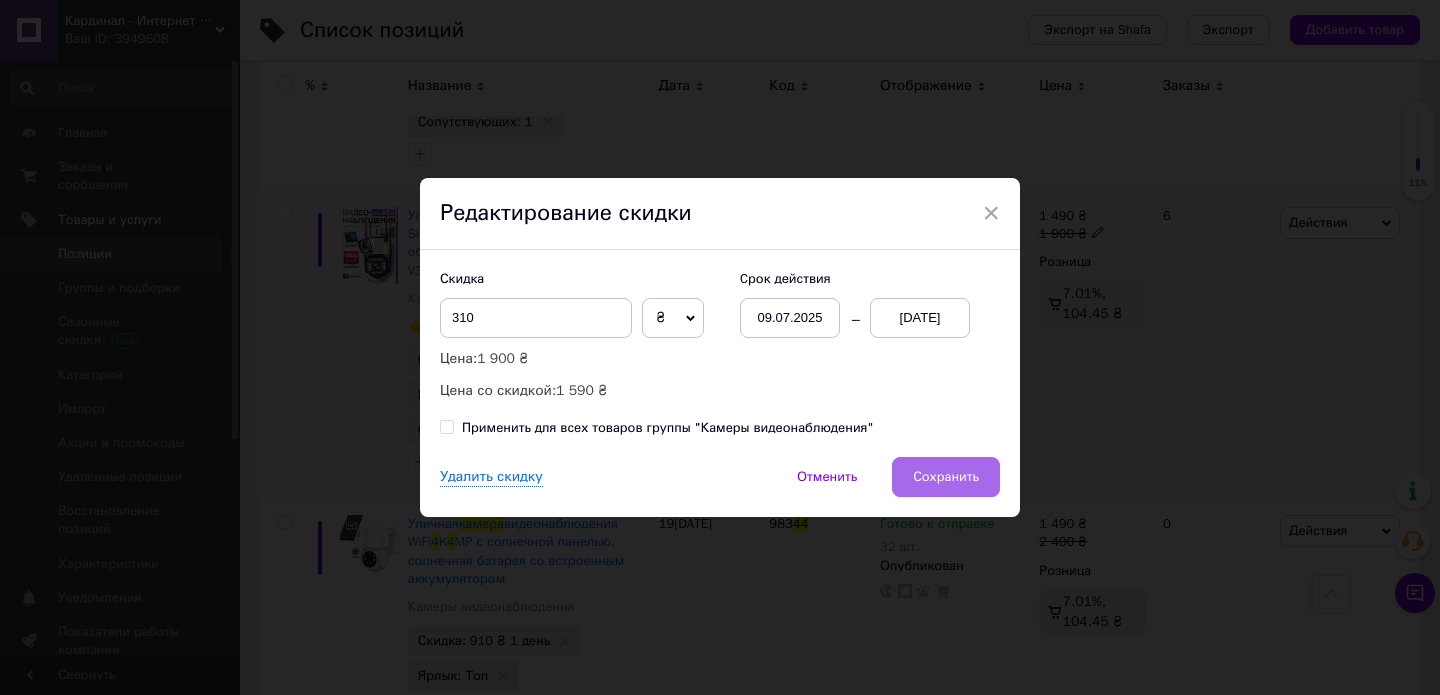 click on "Сохранить" at bounding box center (946, 477) 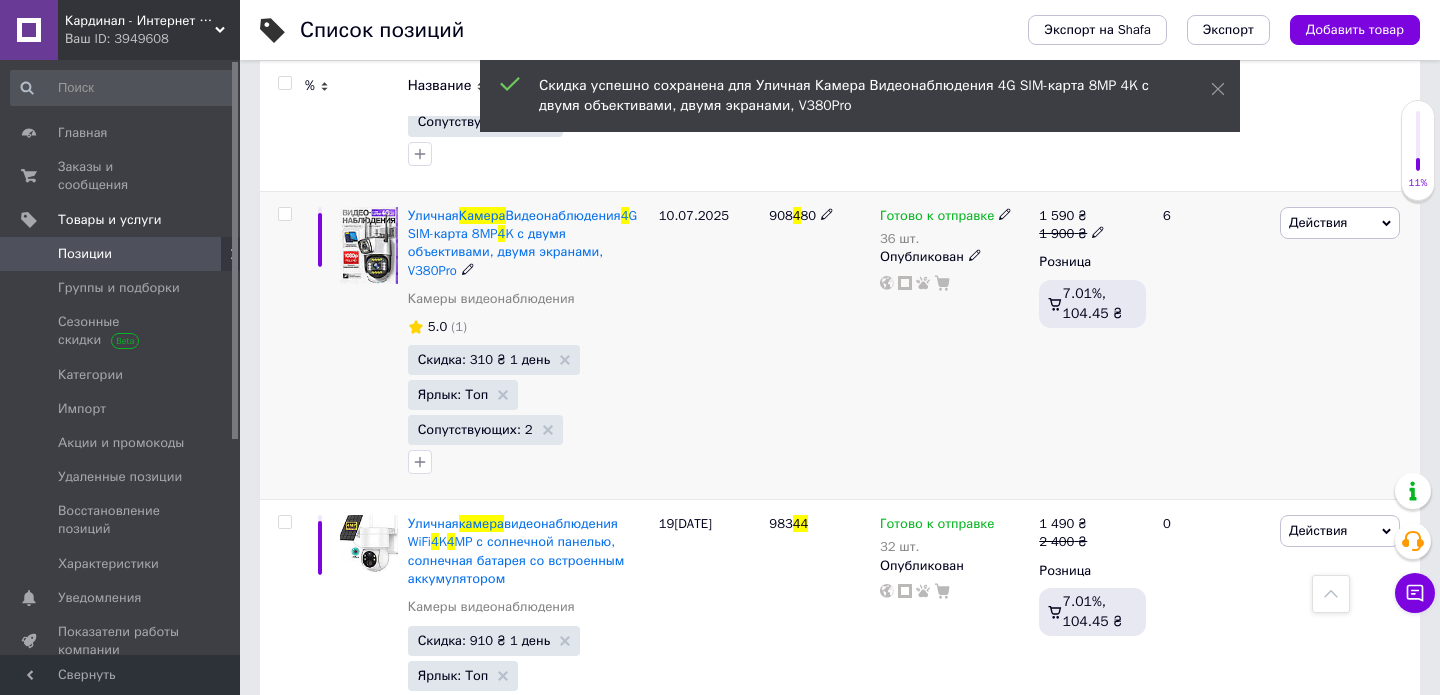 click on "Кардинал - Интернет магазин" at bounding box center [140, 21] 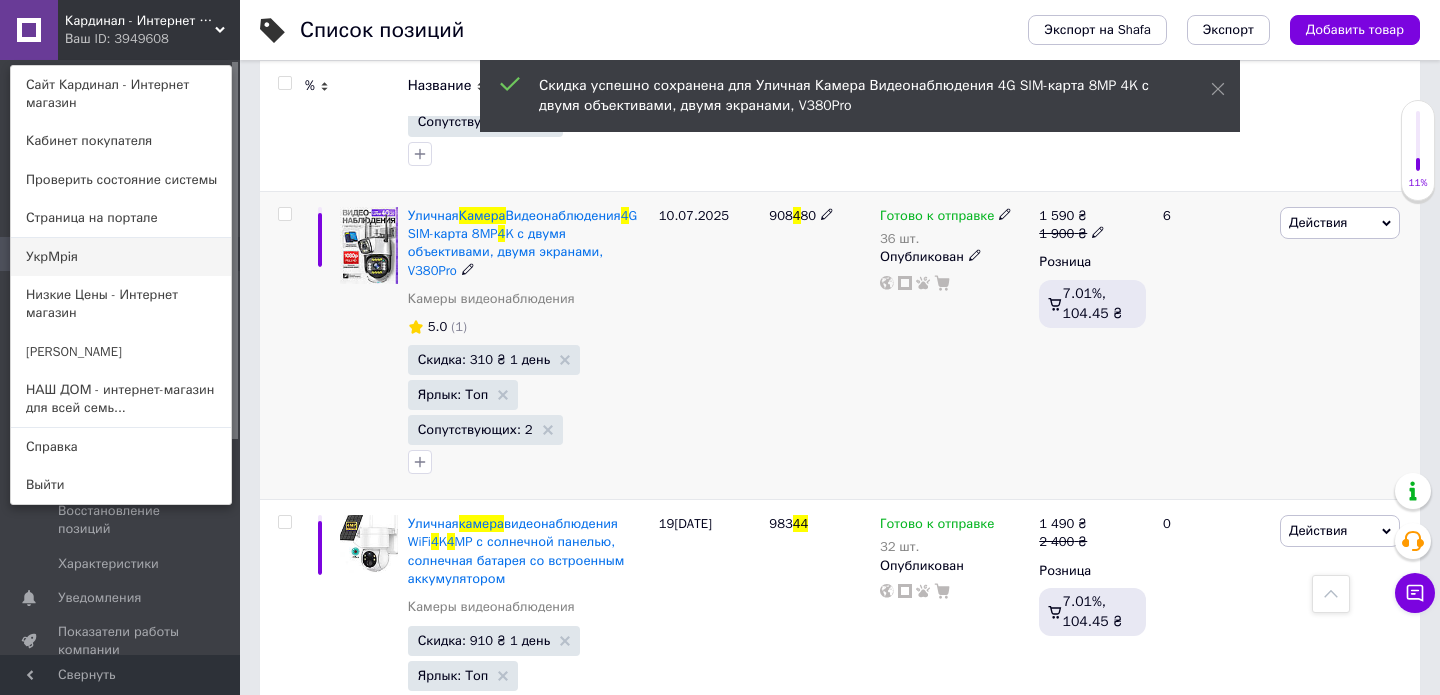 click on "УкрМрія" at bounding box center [121, 257] 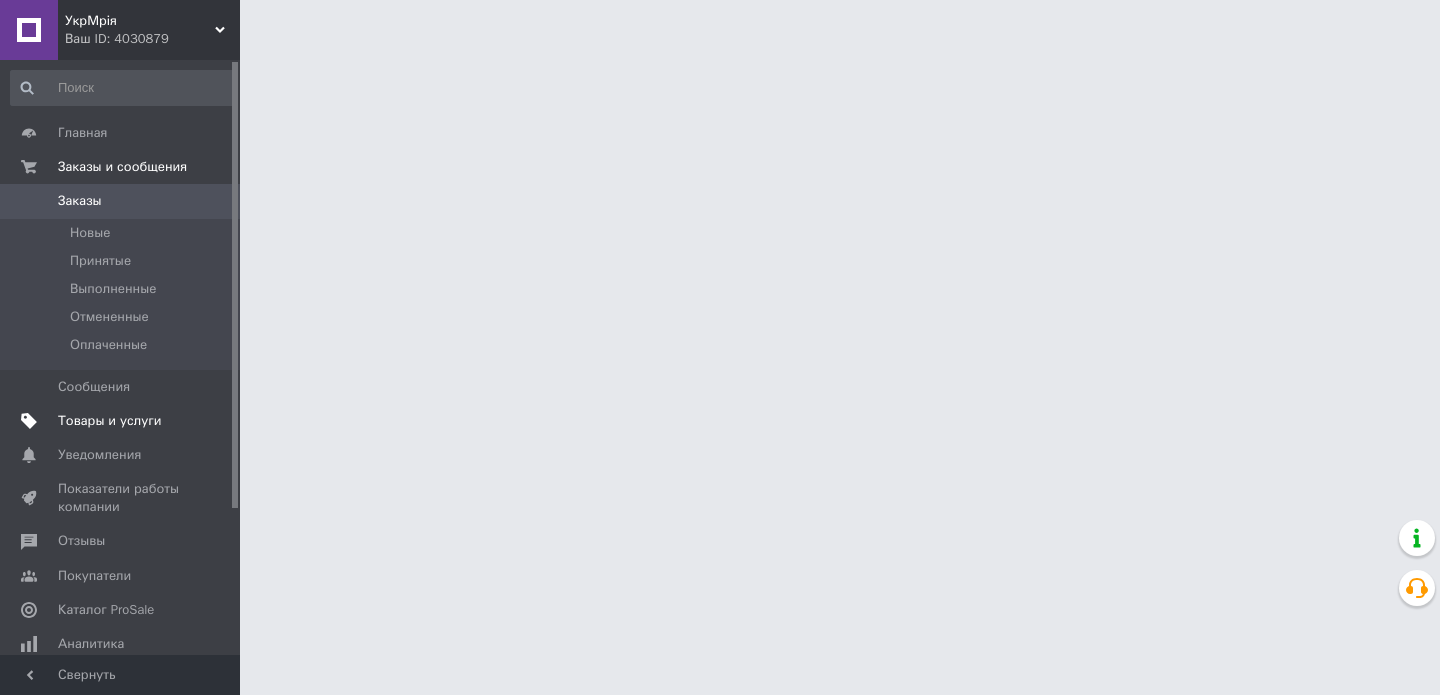 scroll, scrollTop: 0, scrollLeft: 0, axis: both 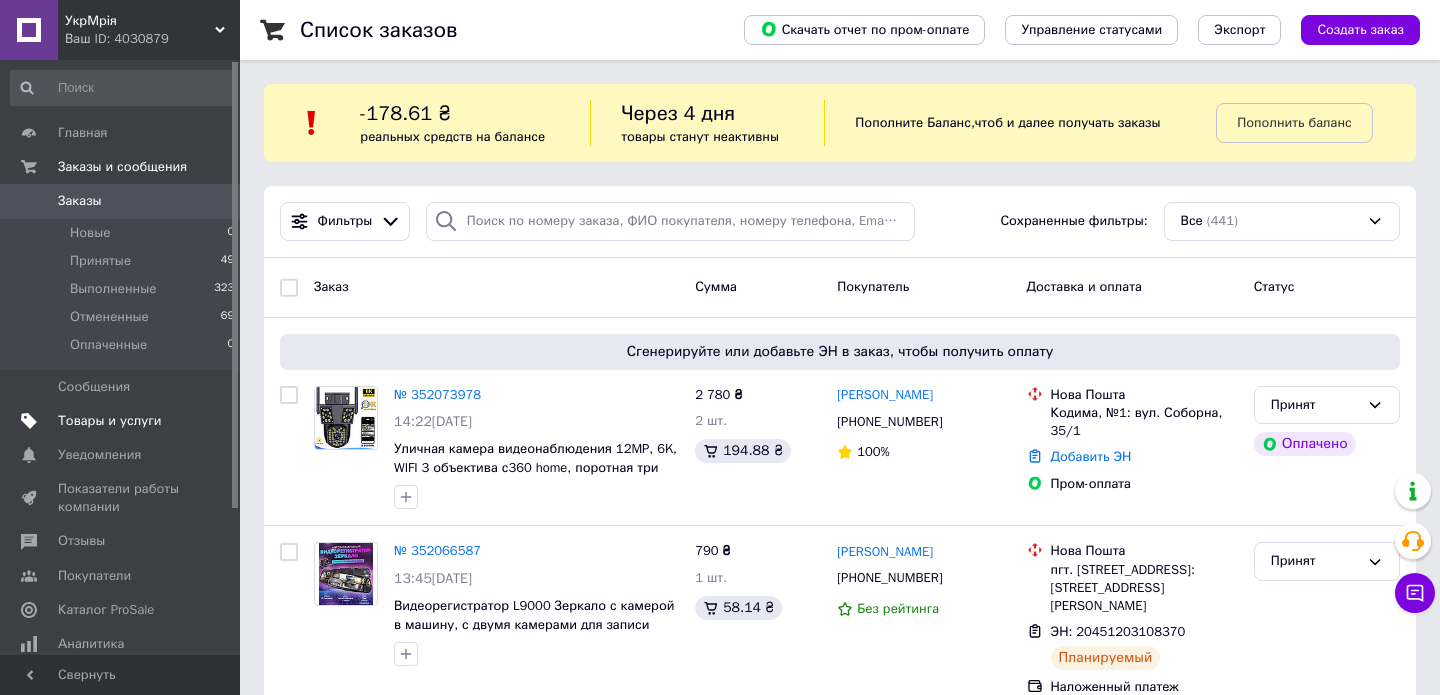 click on "Товары и услуги" at bounding box center [110, 421] 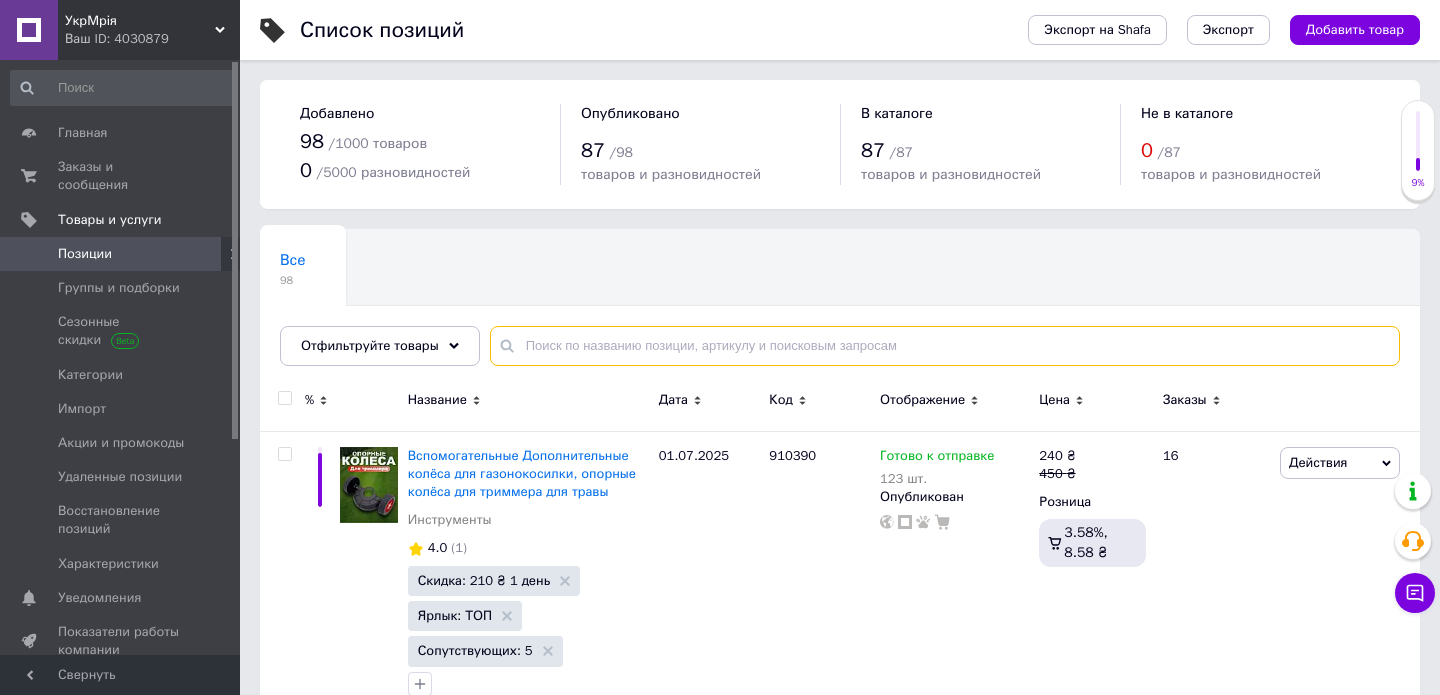 click at bounding box center (945, 346) 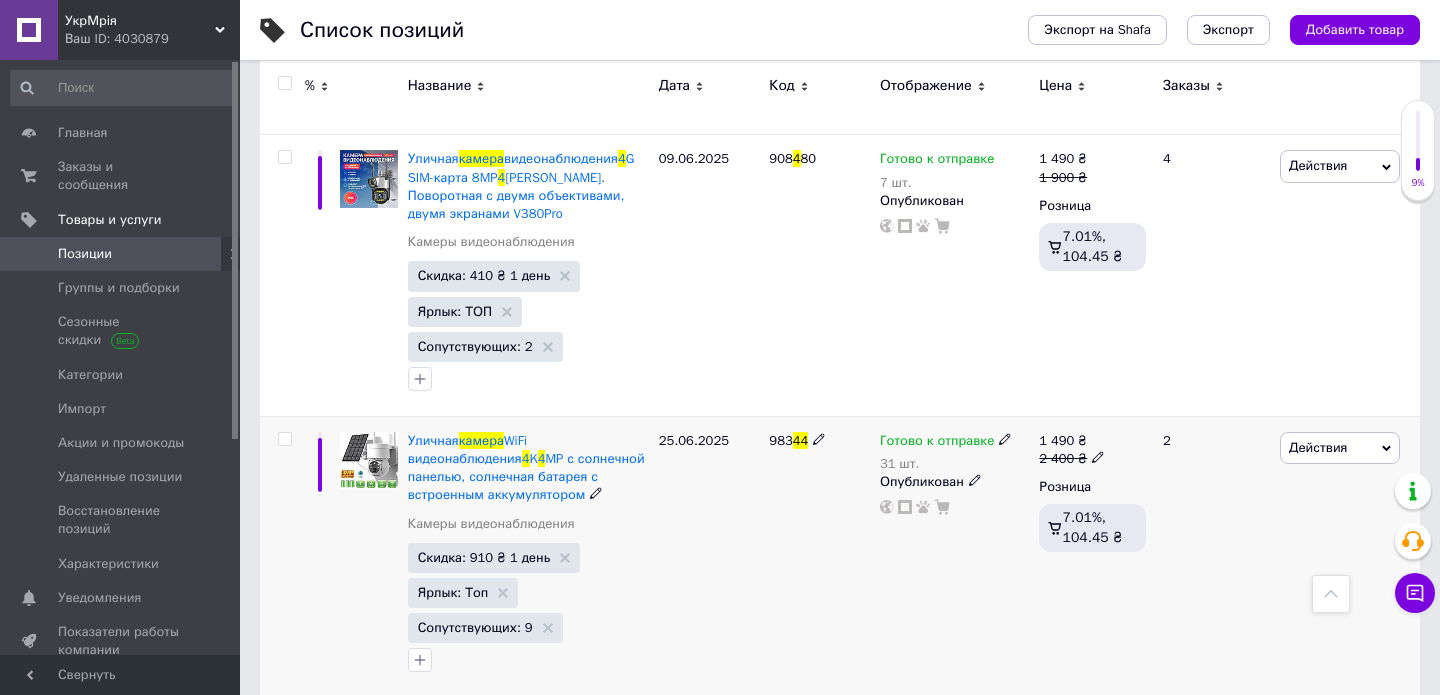 scroll, scrollTop: 4284, scrollLeft: 0, axis: vertical 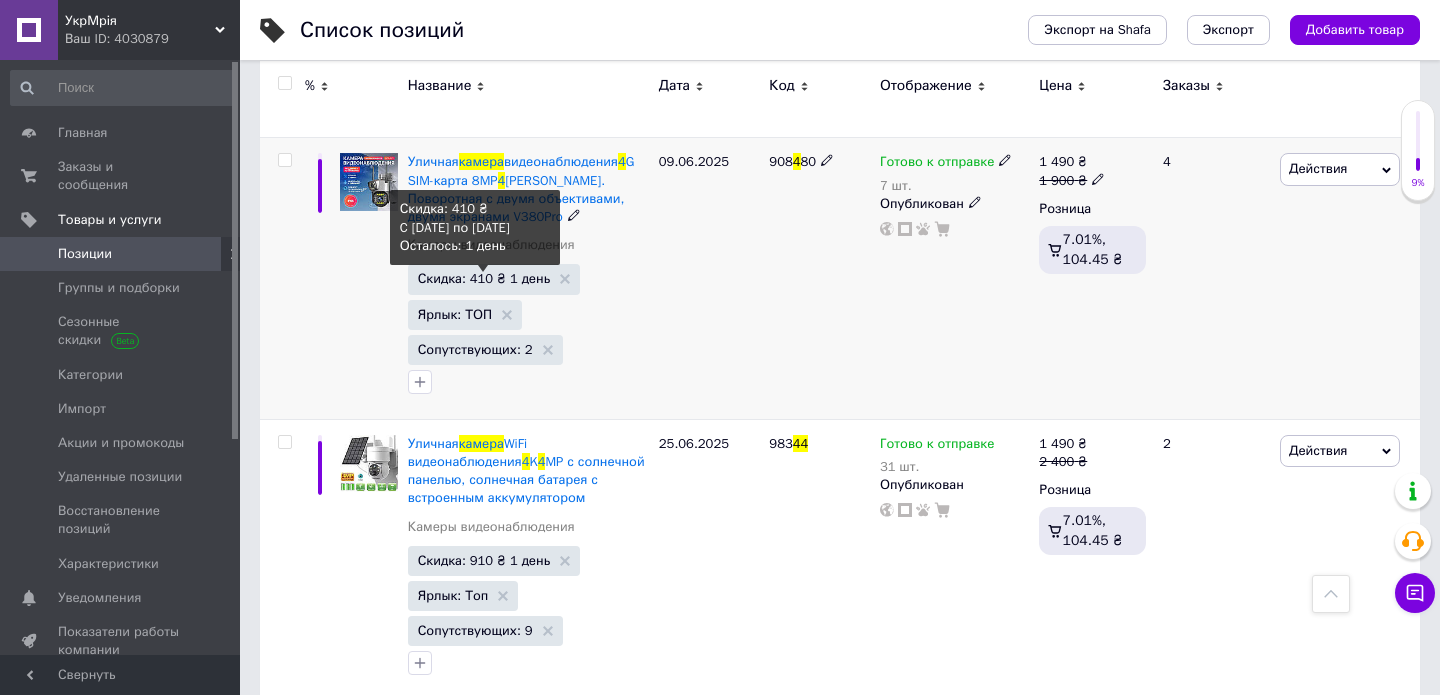 type on "камера 4" 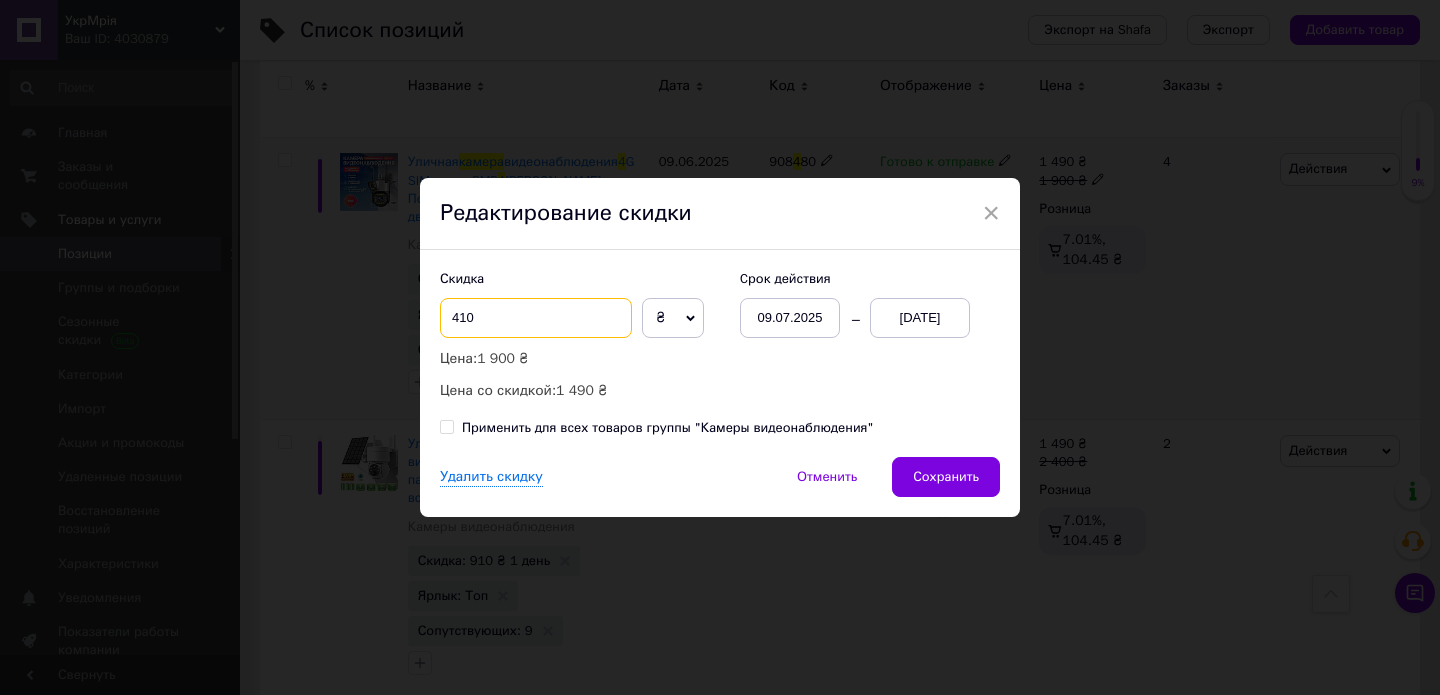 drag, startPoint x: 455, startPoint y: 316, endPoint x: 443, endPoint y: 316, distance: 12 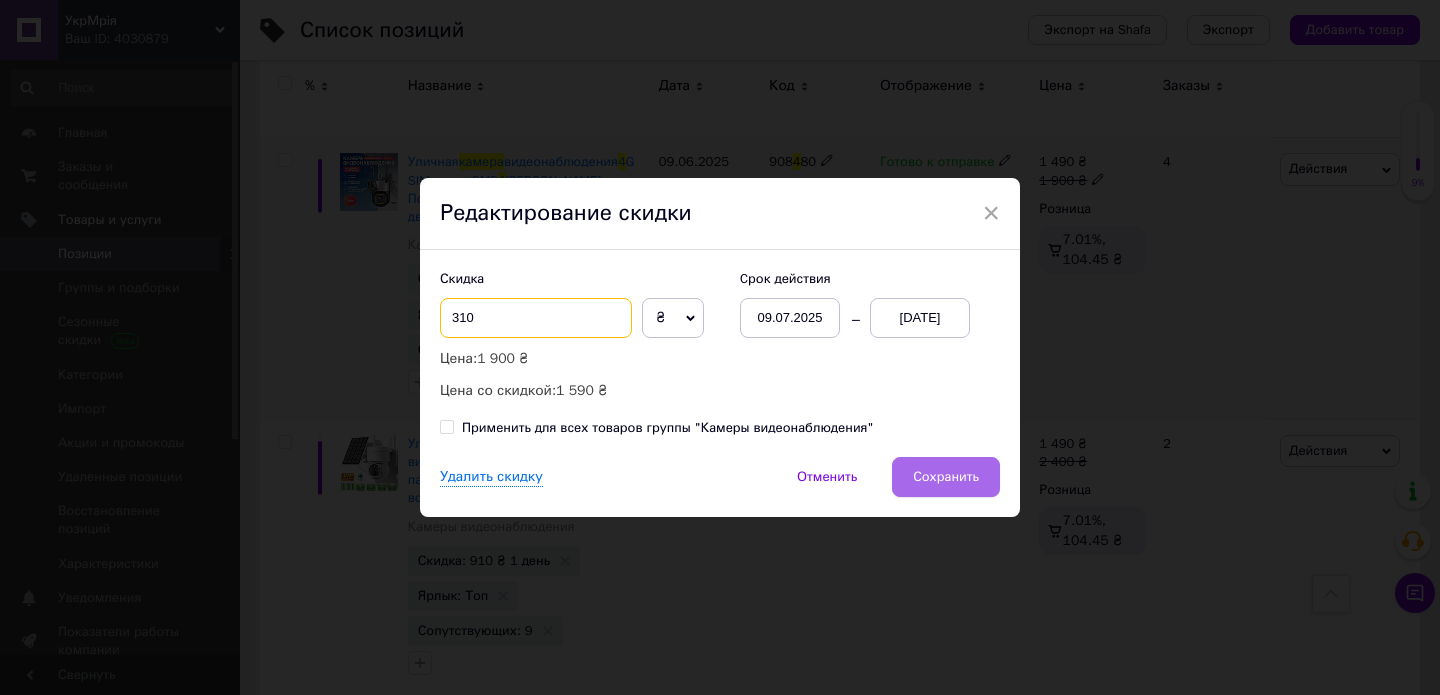 type on "310" 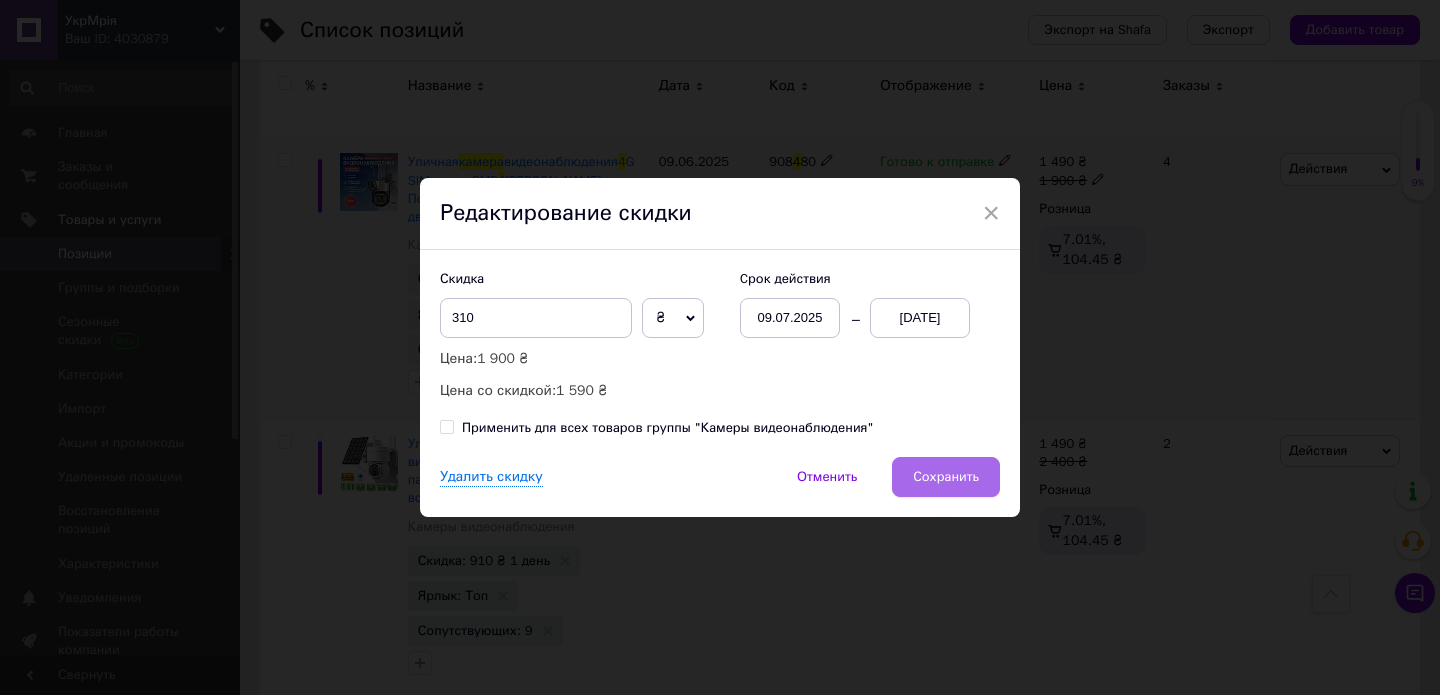 click on "Сохранить" at bounding box center [946, 477] 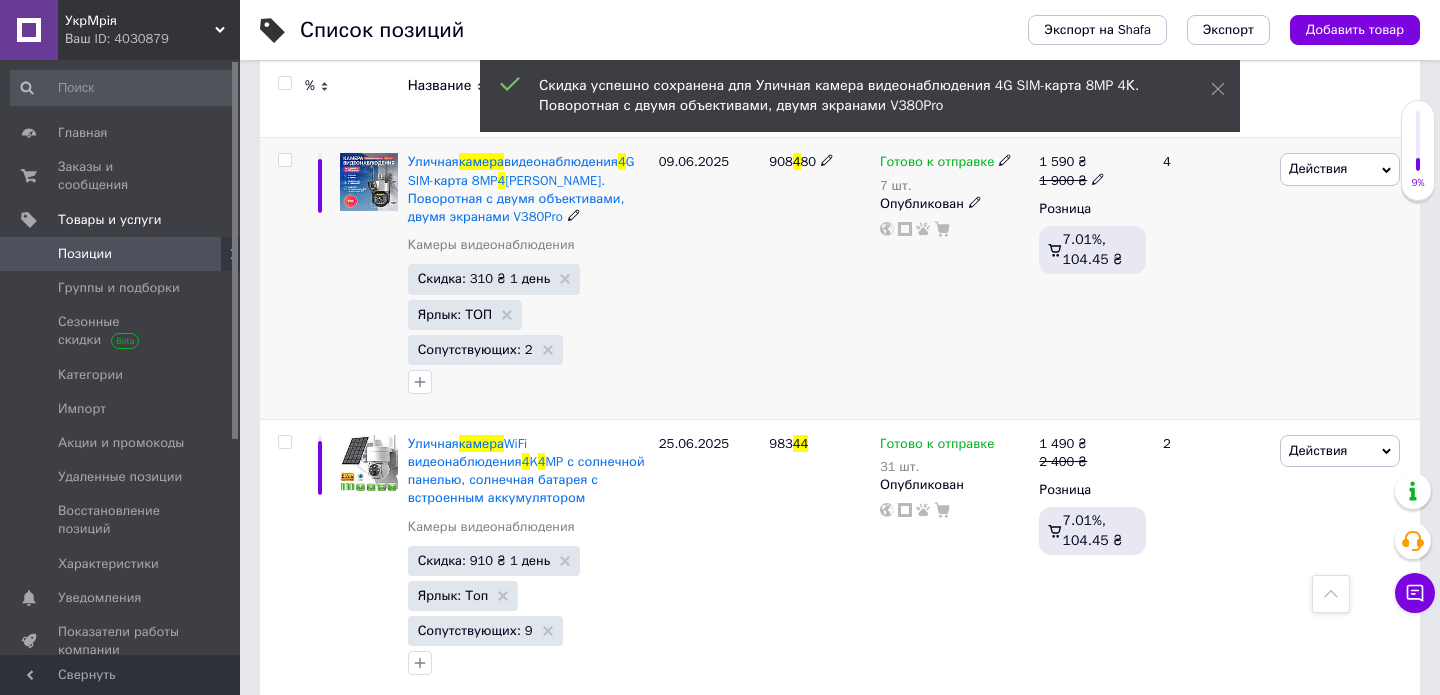 click on "Ваш ID: 4030879" at bounding box center (152, 39) 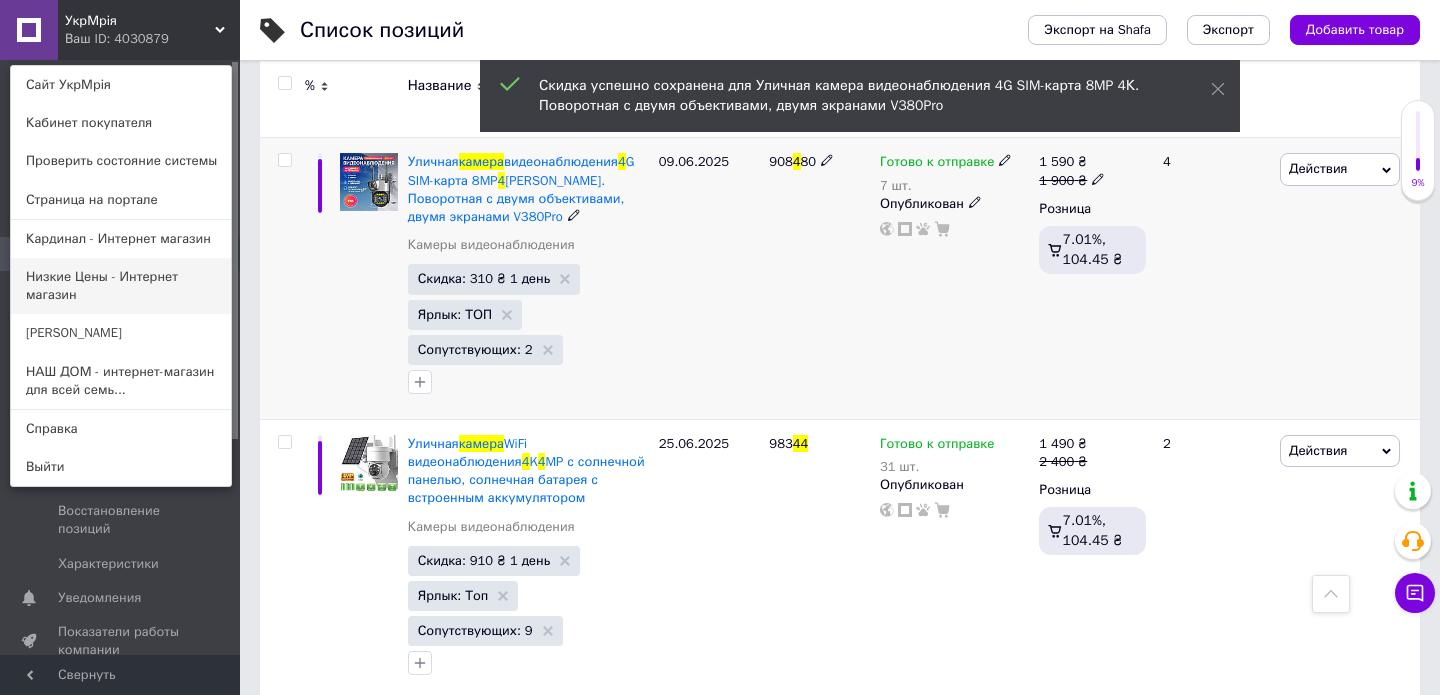 click on "Низкие Цены - Интернет магазин" at bounding box center (121, 286) 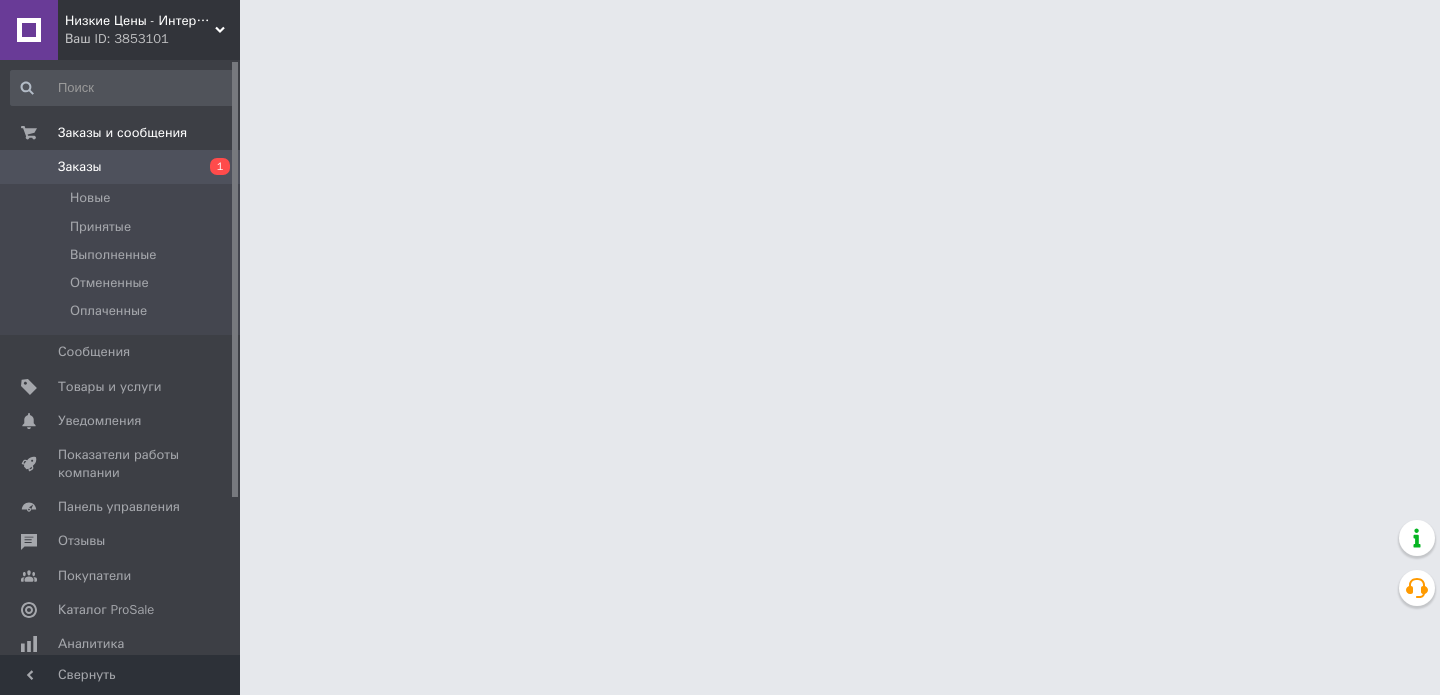 scroll, scrollTop: 0, scrollLeft: 0, axis: both 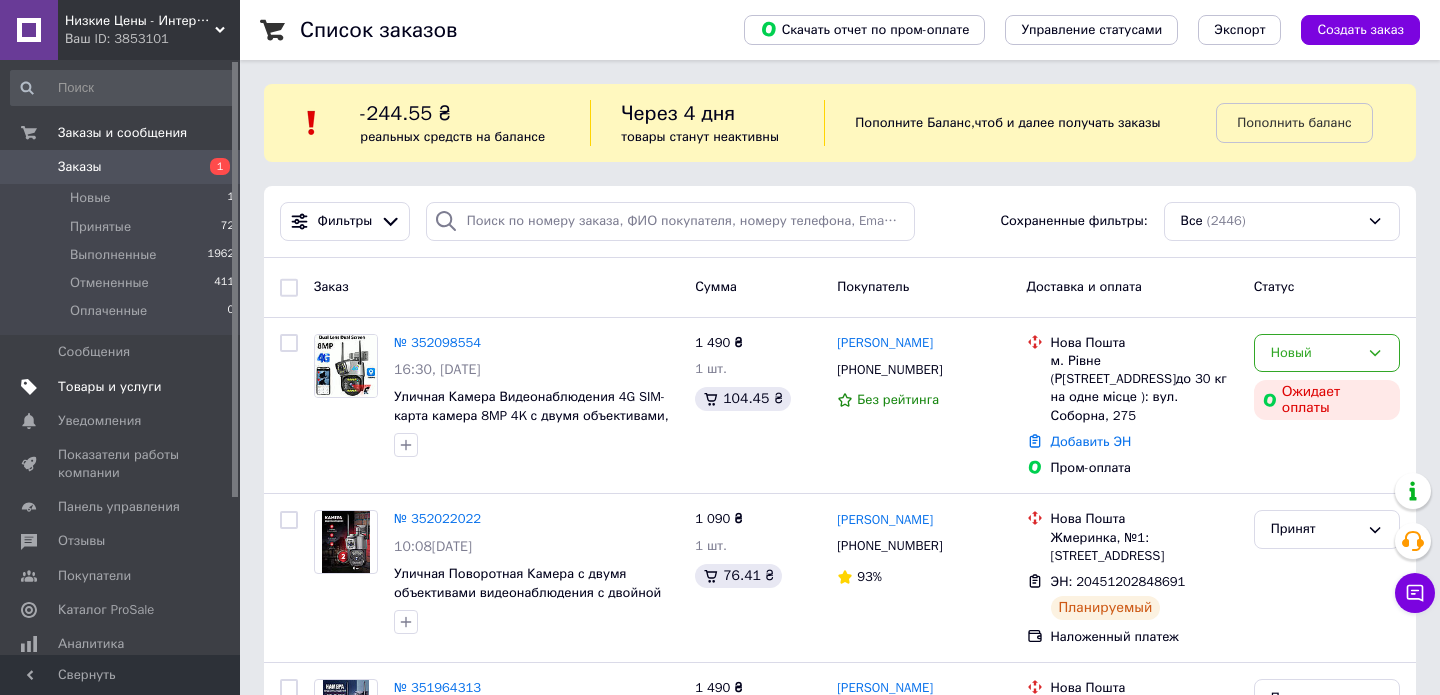 click on "Товары и услуги" at bounding box center [110, 387] 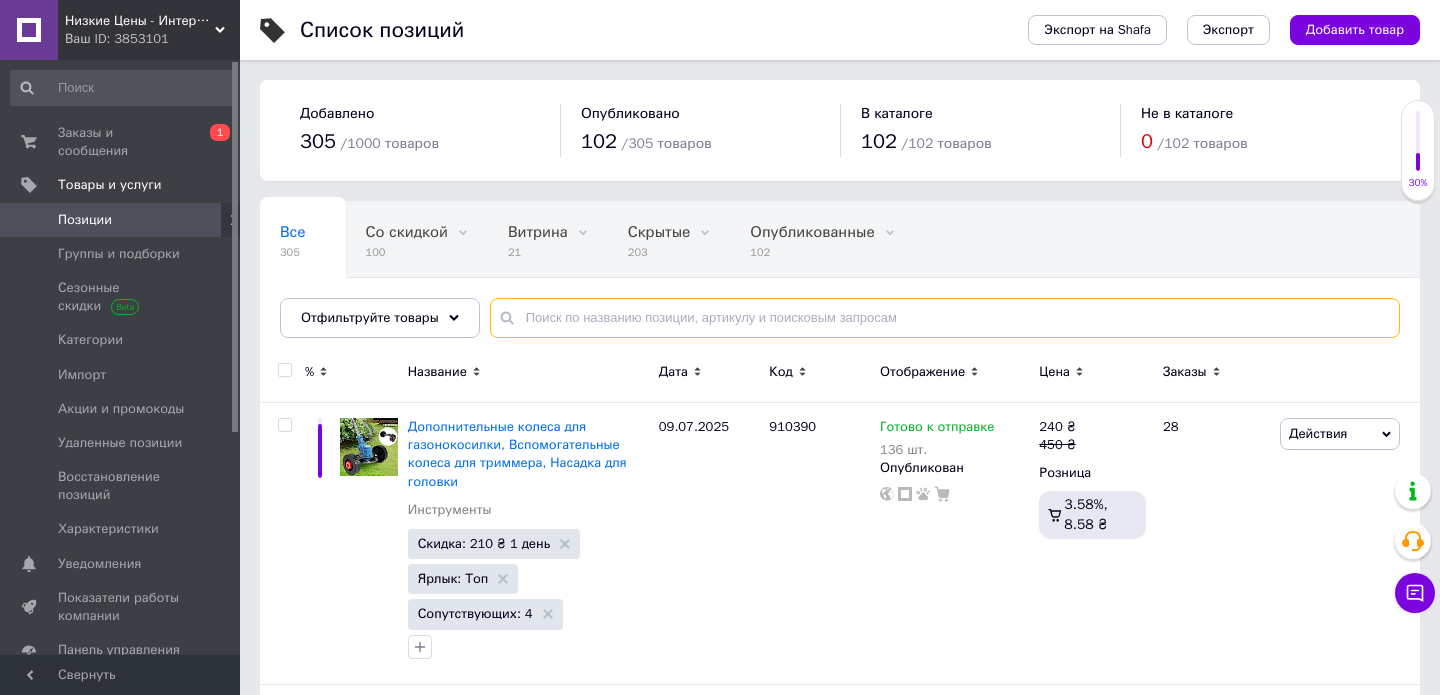 click at bounding box center (945, 318) 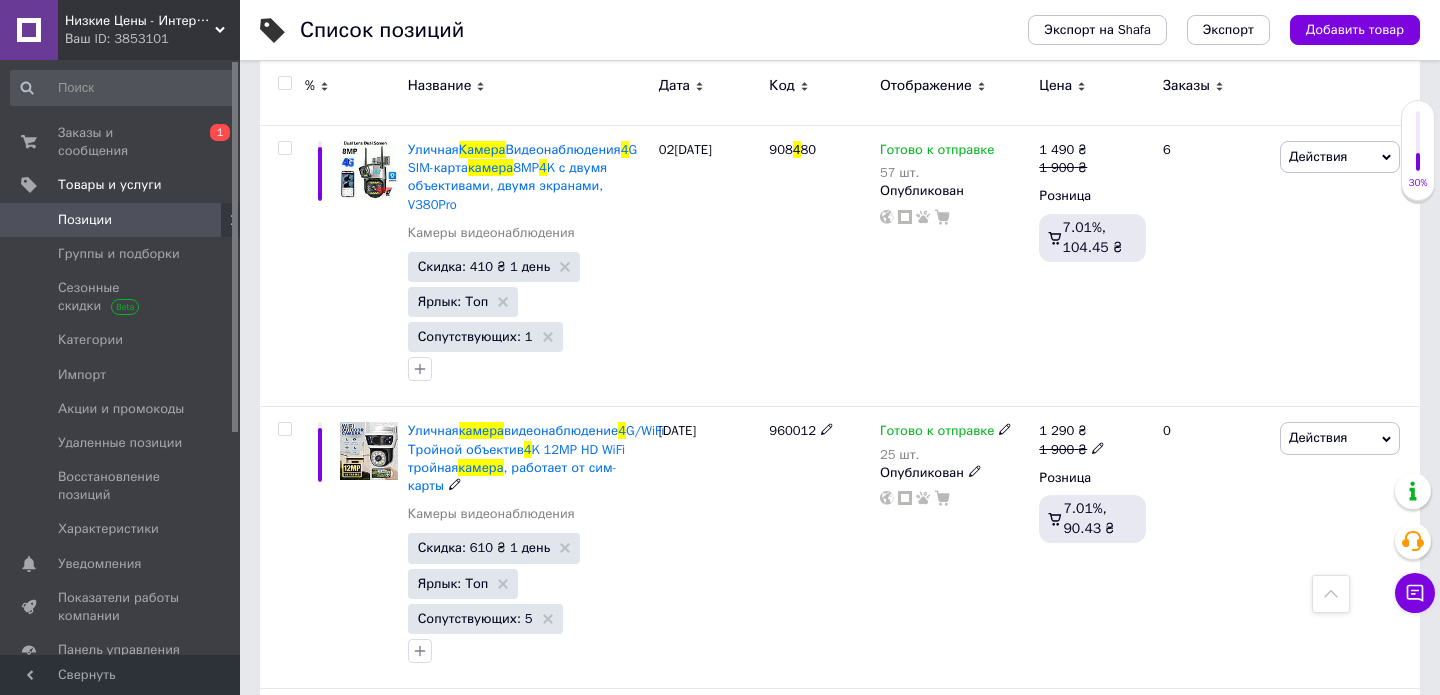 scroll, scrollTop: 2233, scrollLeft: 0, axis: vertical 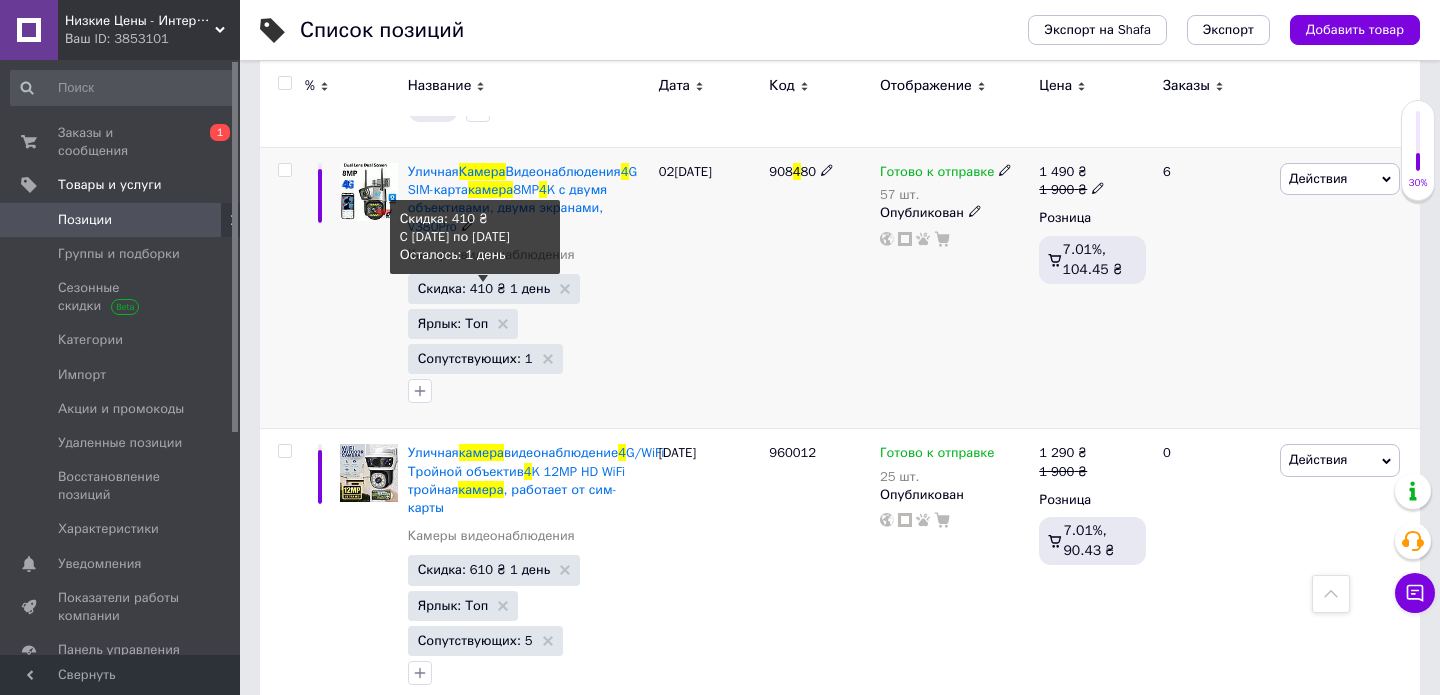 type on "камера 4" 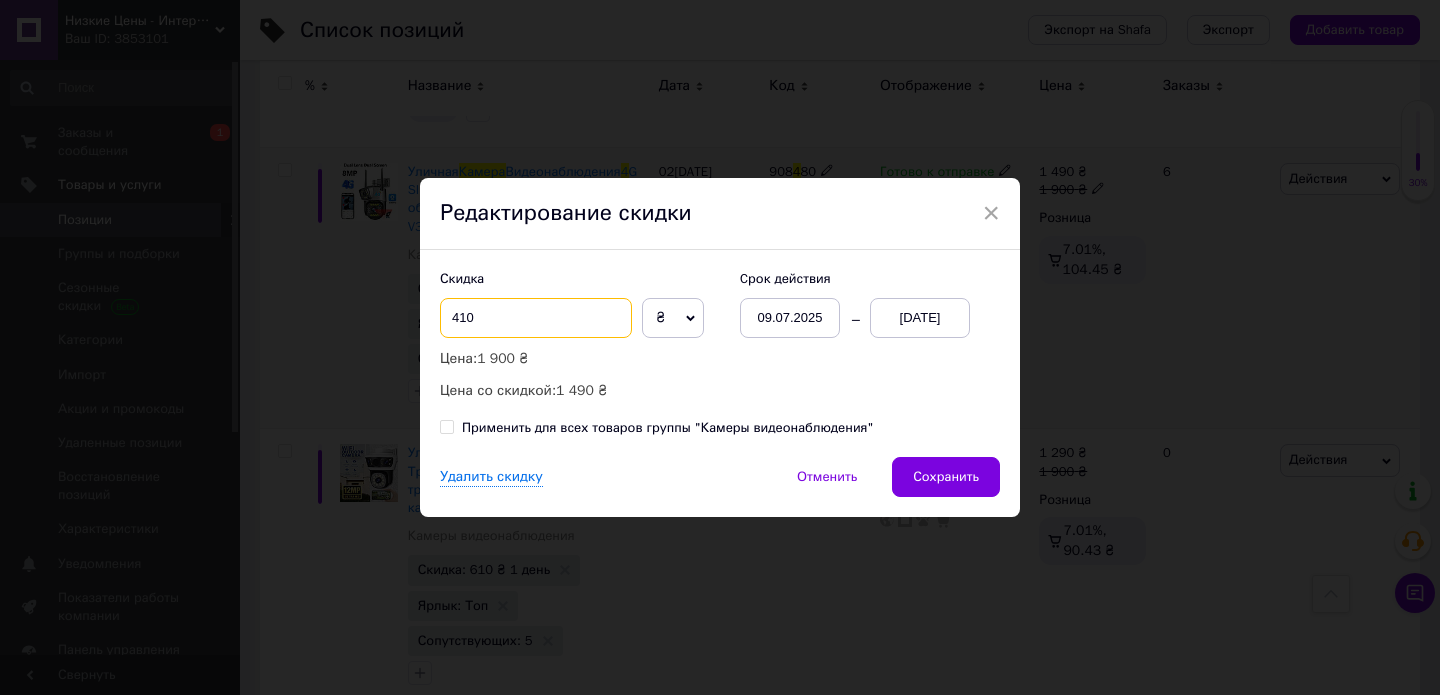 drag, startPoint x: 456, startPoint y: 315, endPoint x: 436, endPoint y: 315, distance: 20 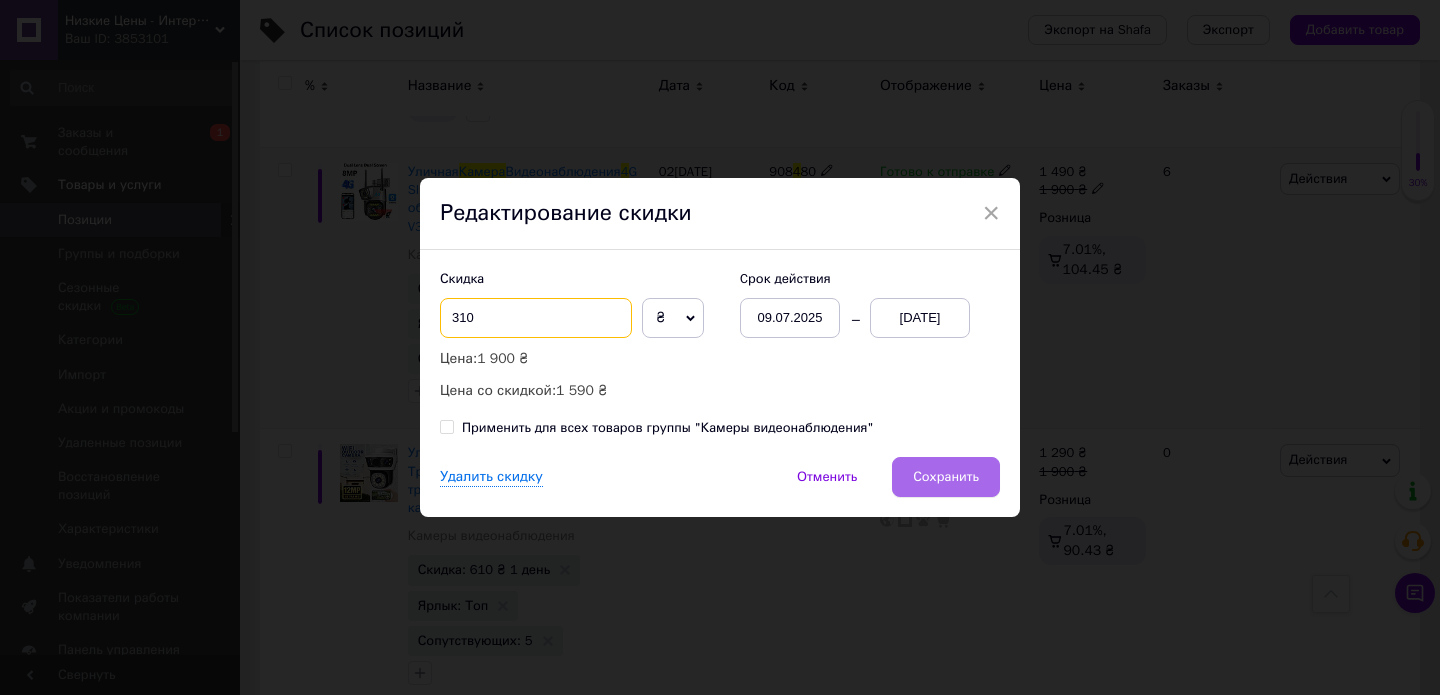 type on "310" 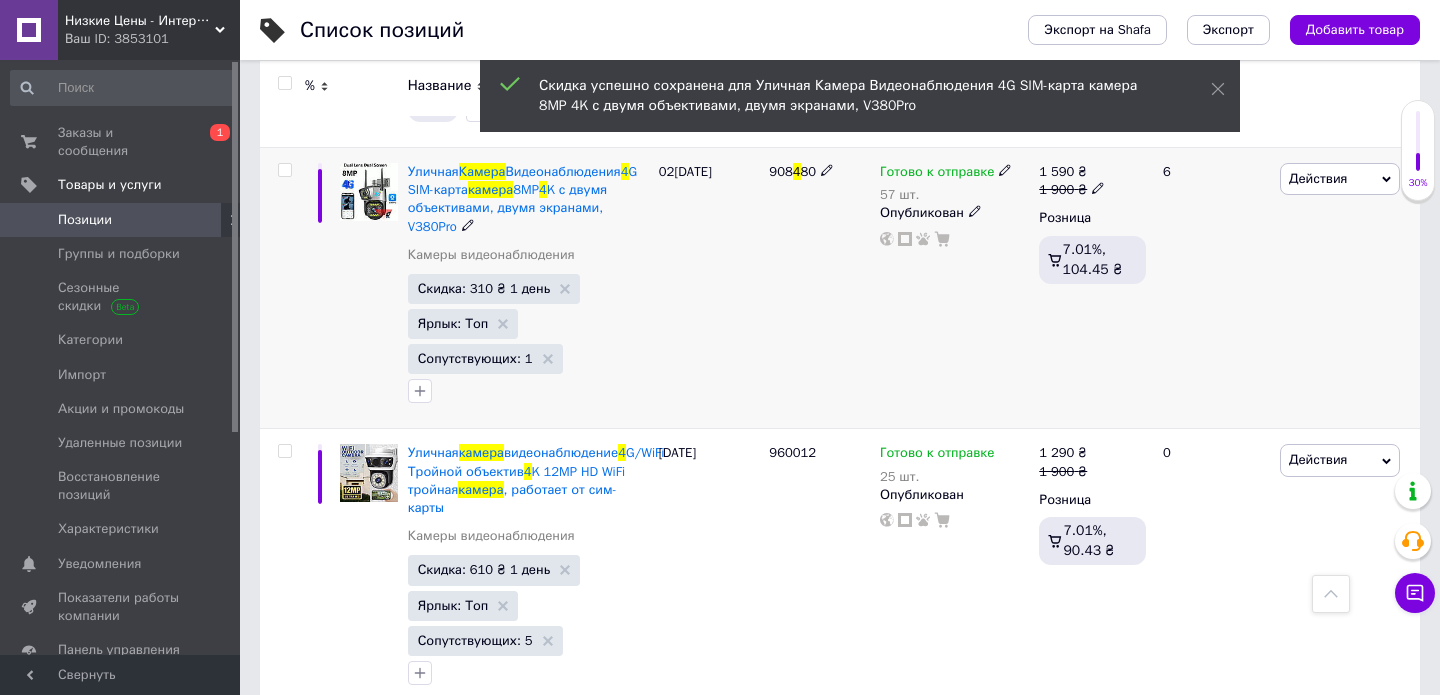 click on "Ваш ID: 3853101" at bounding box center [152, 39] 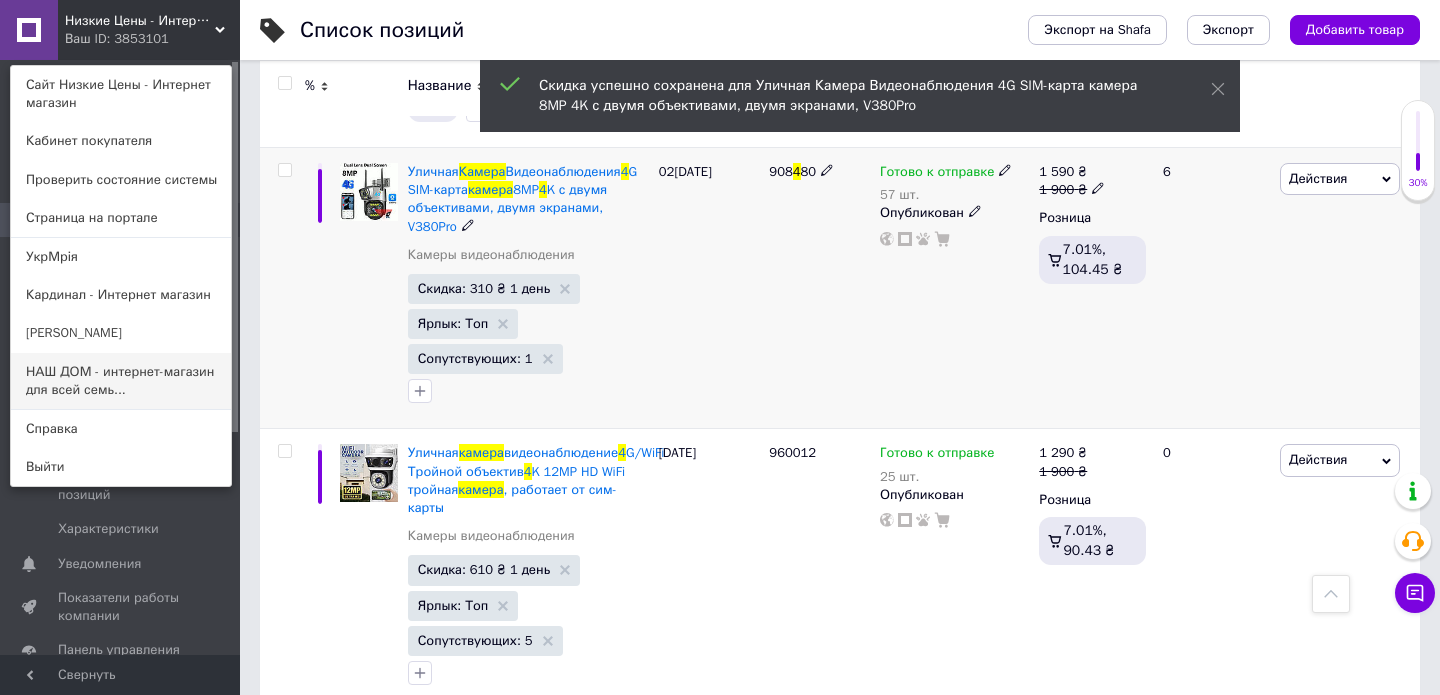 click on "НАШ ДОМ - интернет-магазин для всей семь..." at bounding box center [121, 381] 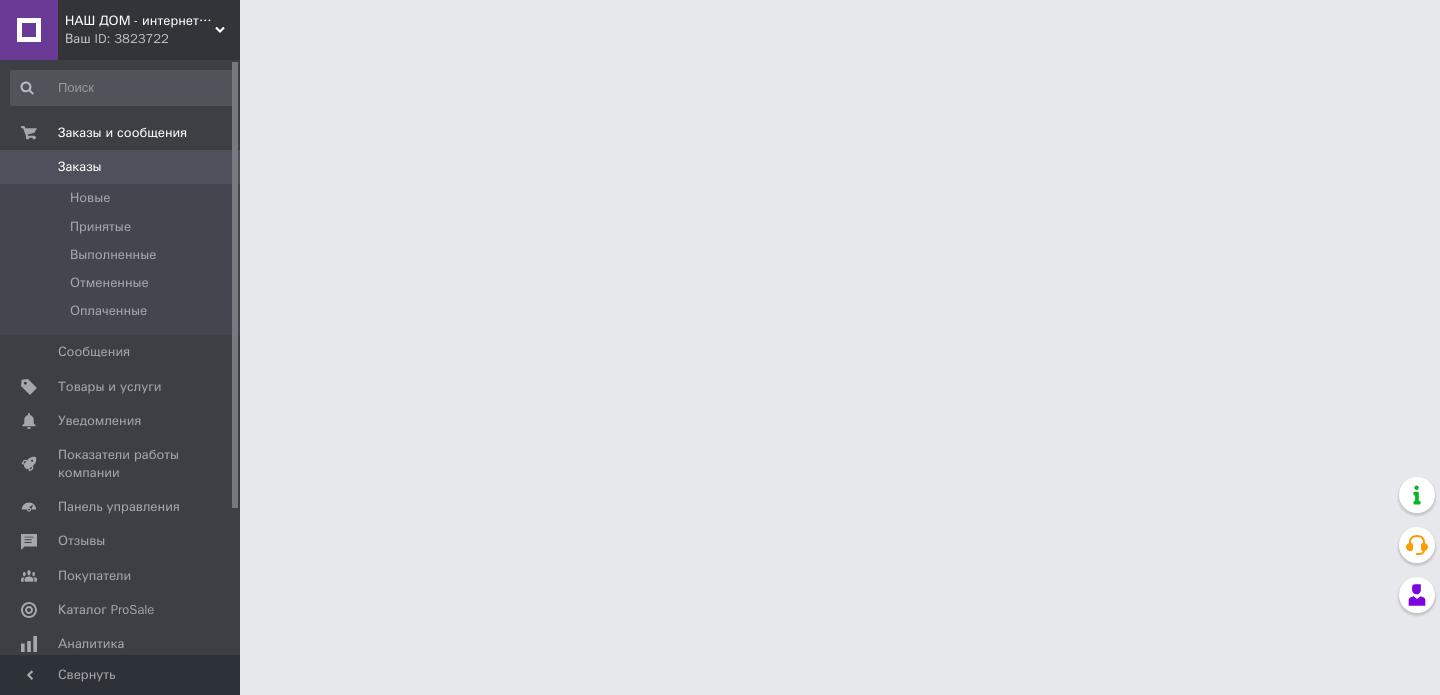 scroll, scrollTop: 0, scrollLeft: 0, axis: both 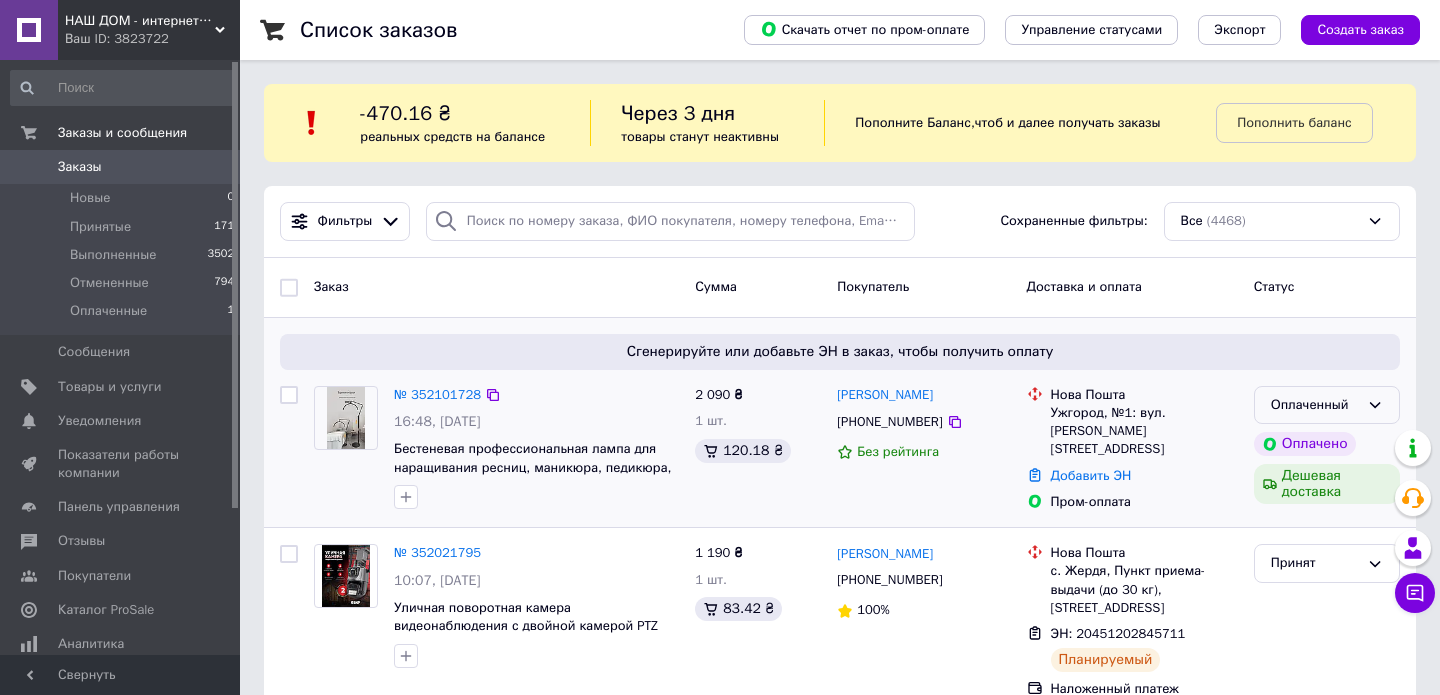 click on "Оплаченный" at bounding box center [1327, 405] 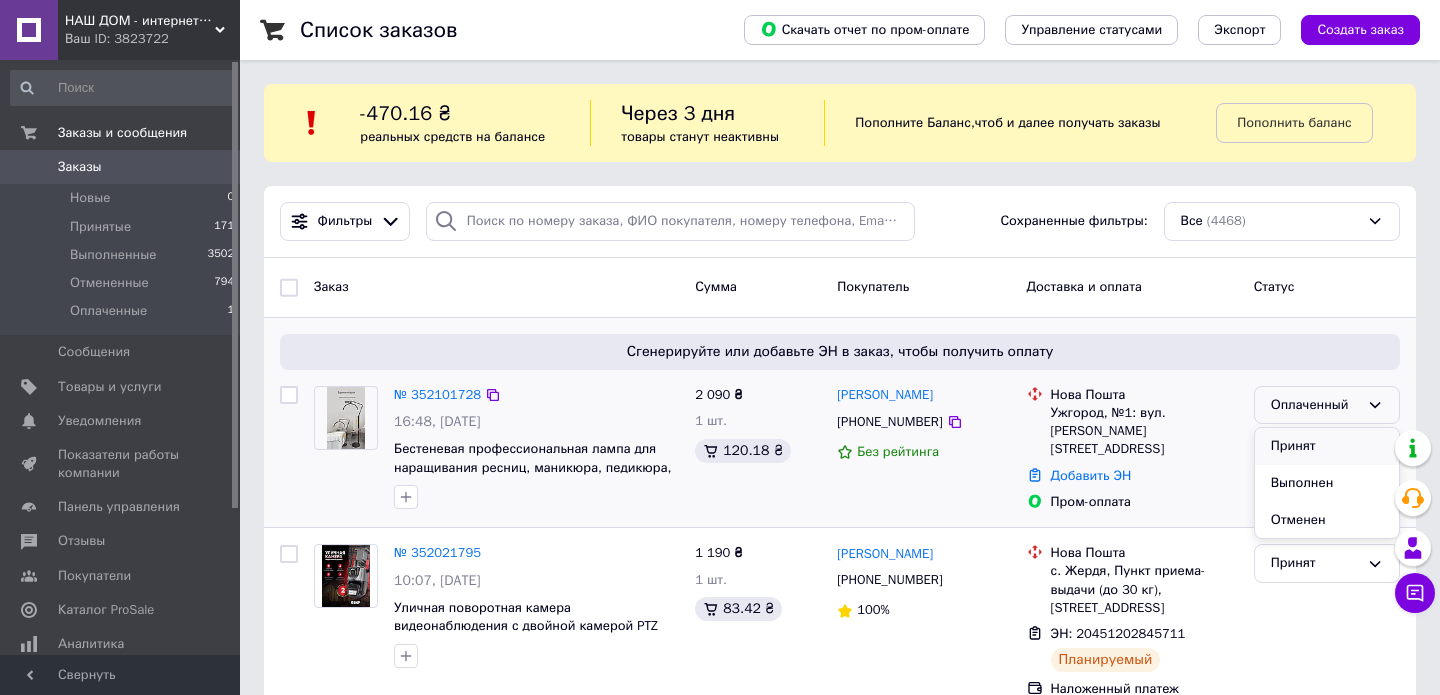 click on "Принят" at bounding box center (1327, 446) 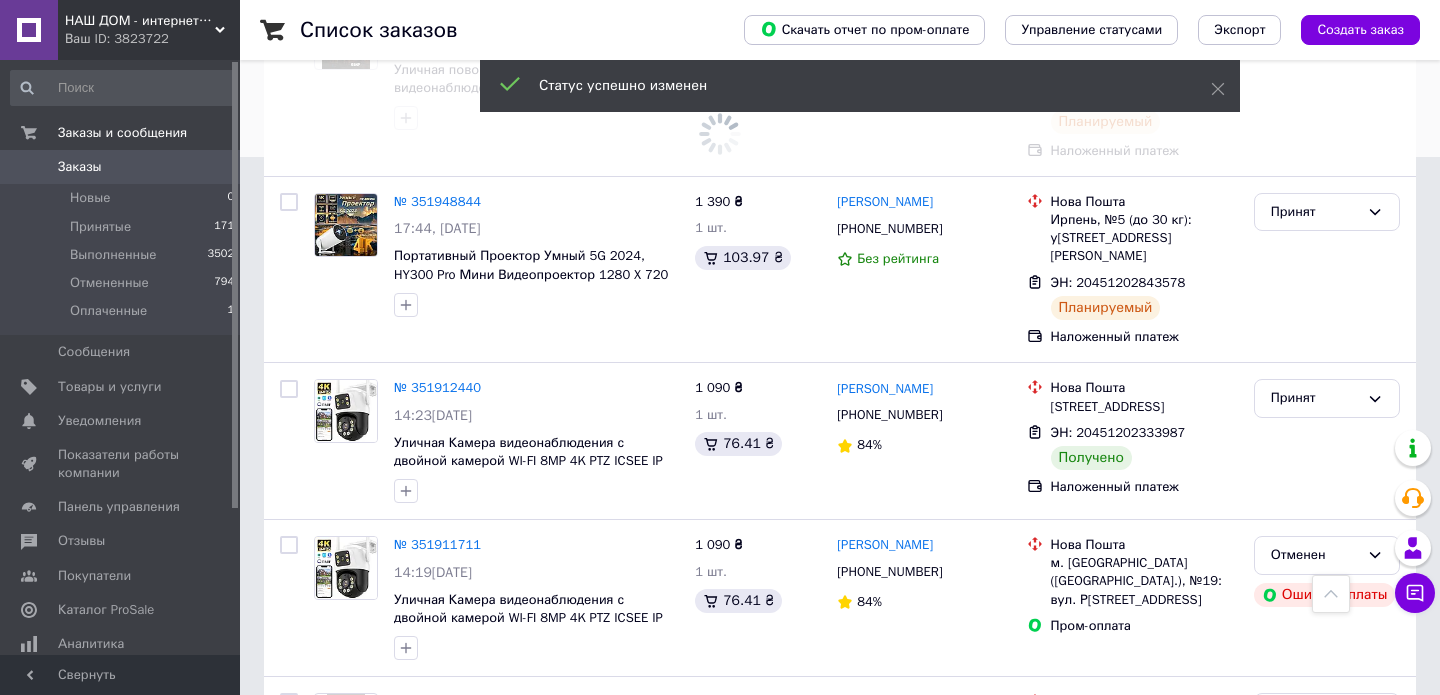 scroll, scrollTop: 546, scrollLeft: 0, axis: vertical 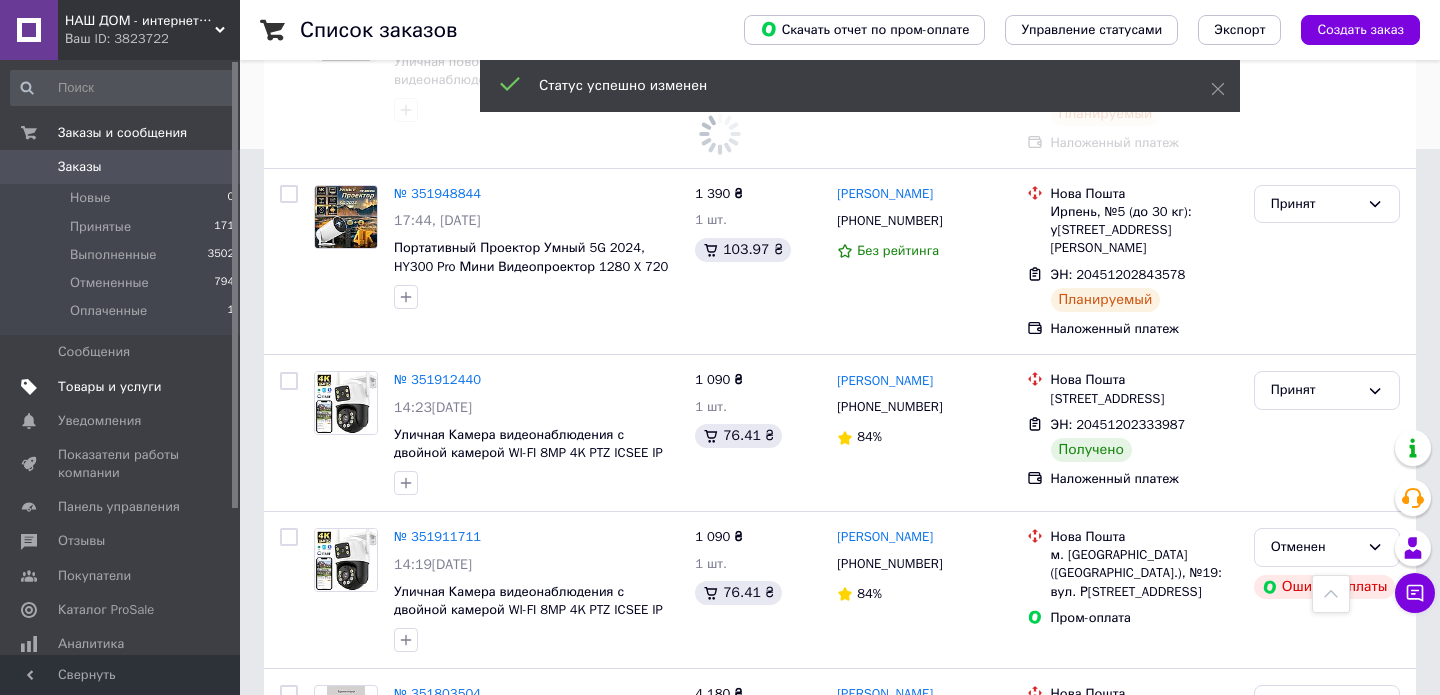 click on "Товары и услуги" at bounding box center (123, 387) 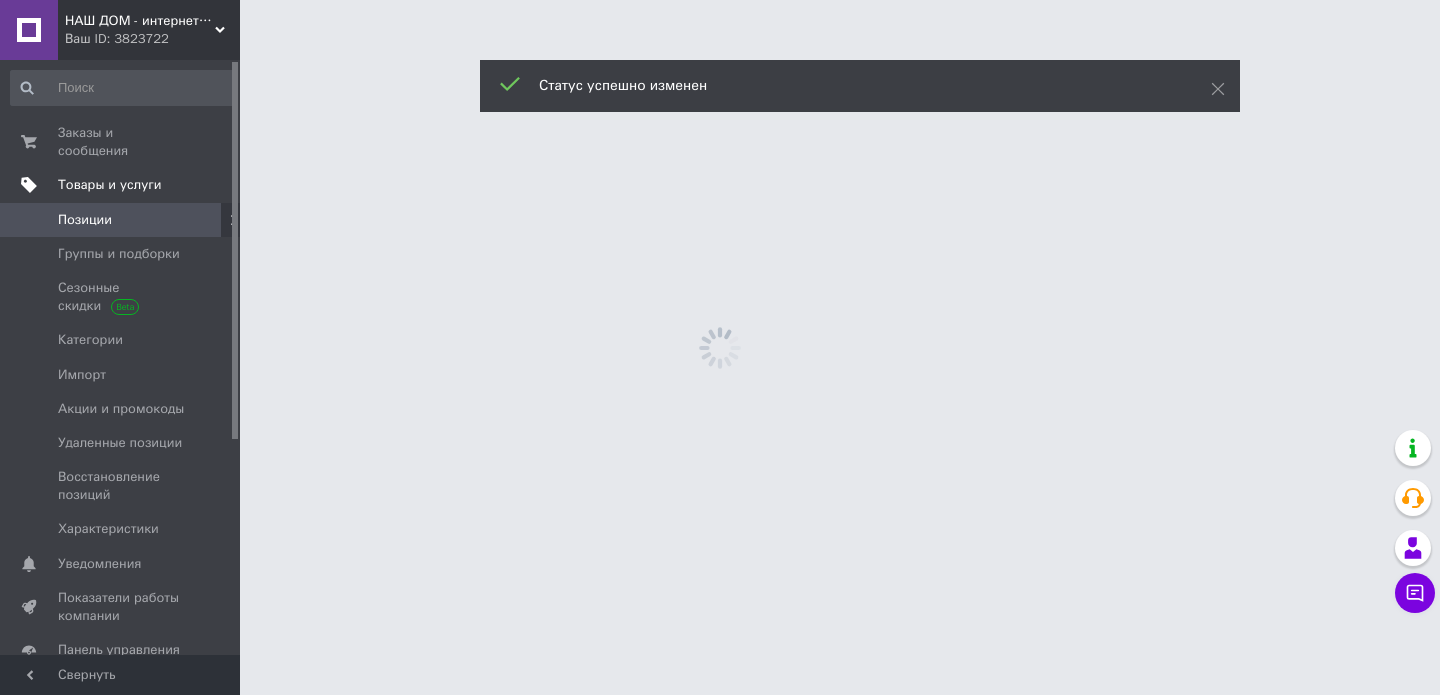 scroll, scrollTop: 0, scrollLeft: 0, axis: both 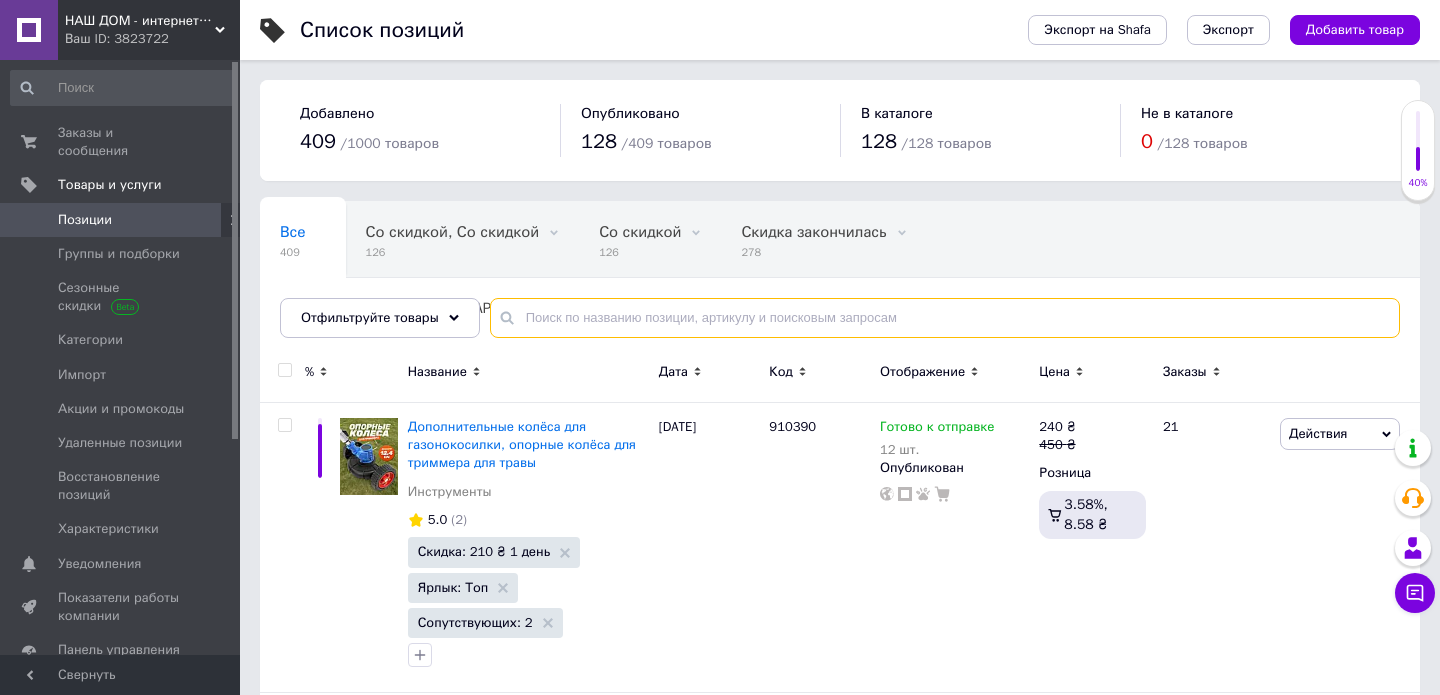 click at bounding box center (945, 318) 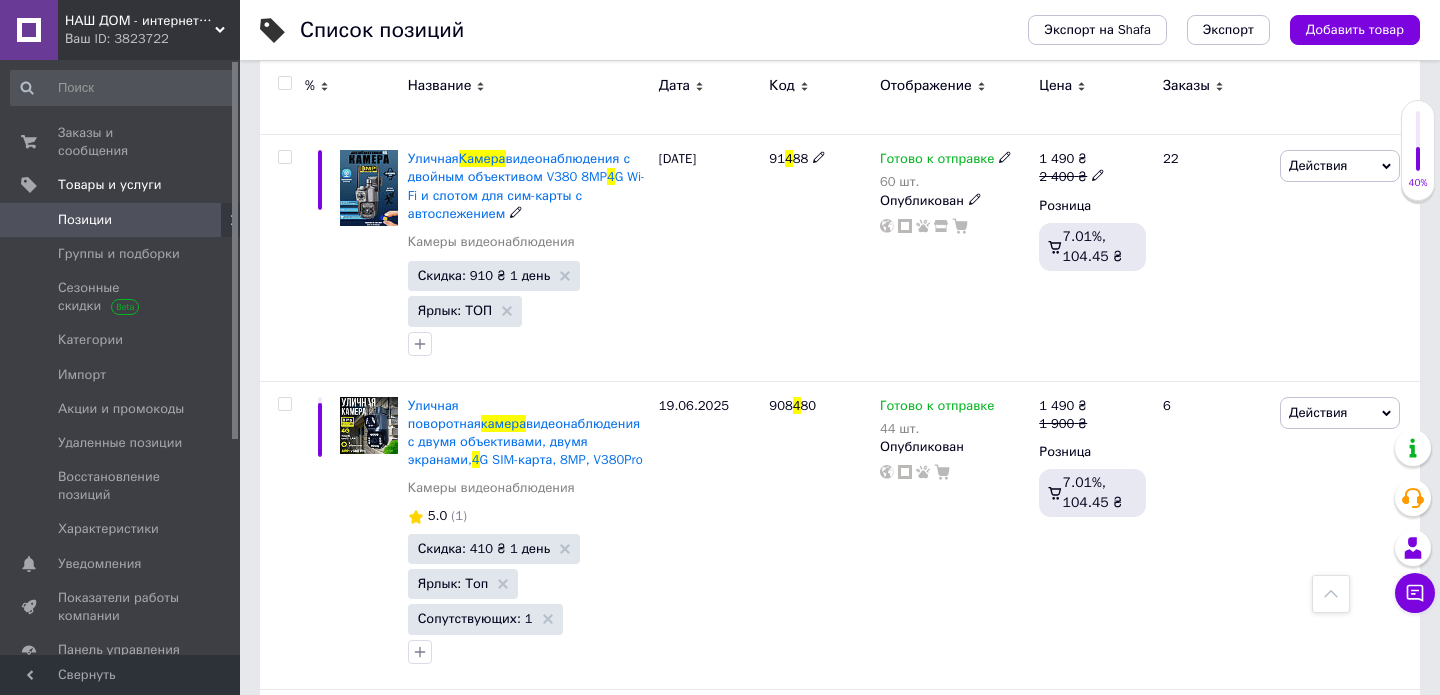 scroll, scrollTop: 6162, scrollLeft: 0, axis: vertical 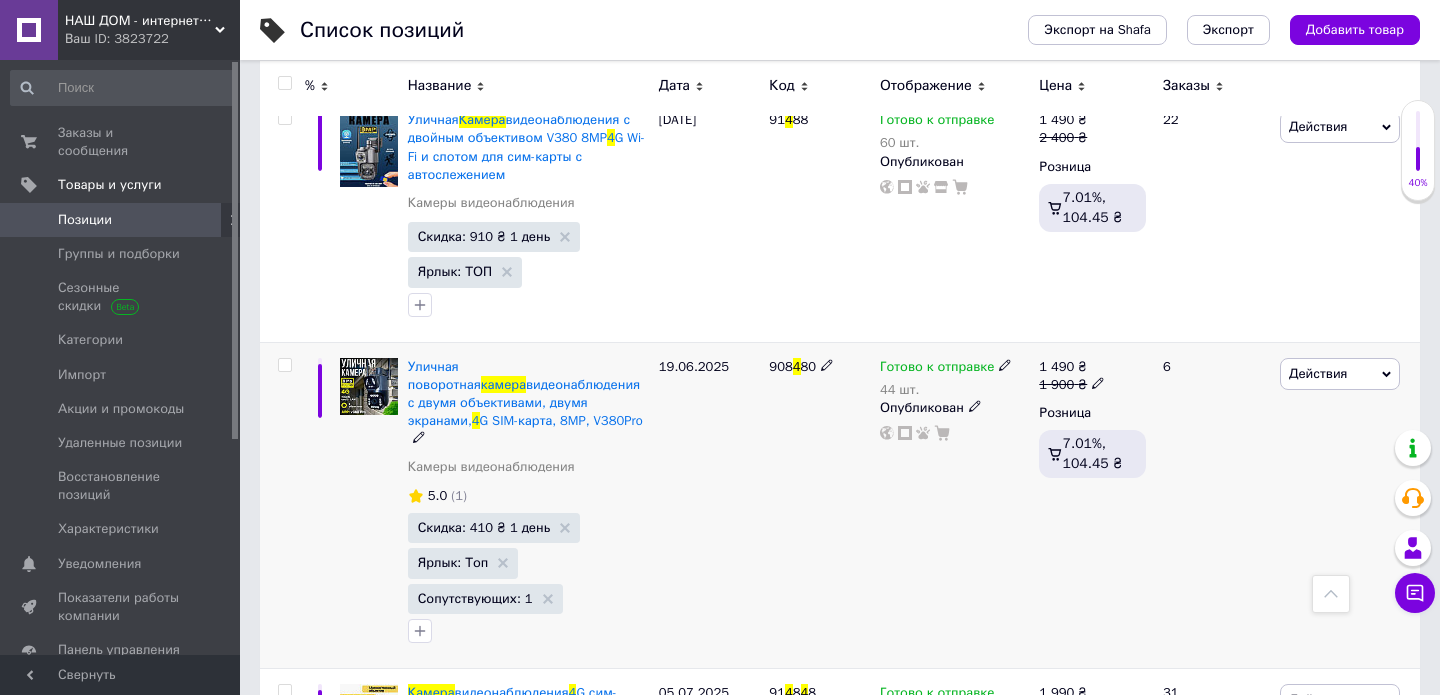type on "камера 4" 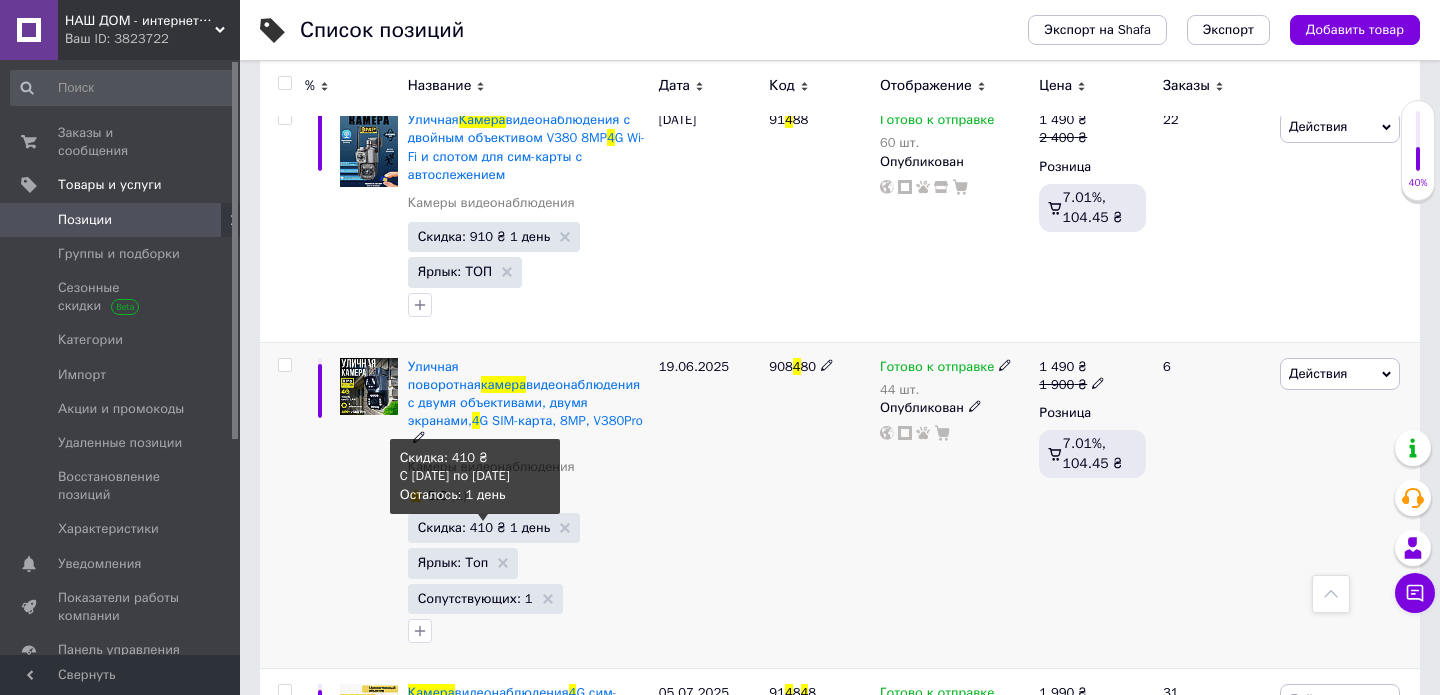 click on "Скидка: 410 ₴ 1 день" at bounding box center [484, 527] 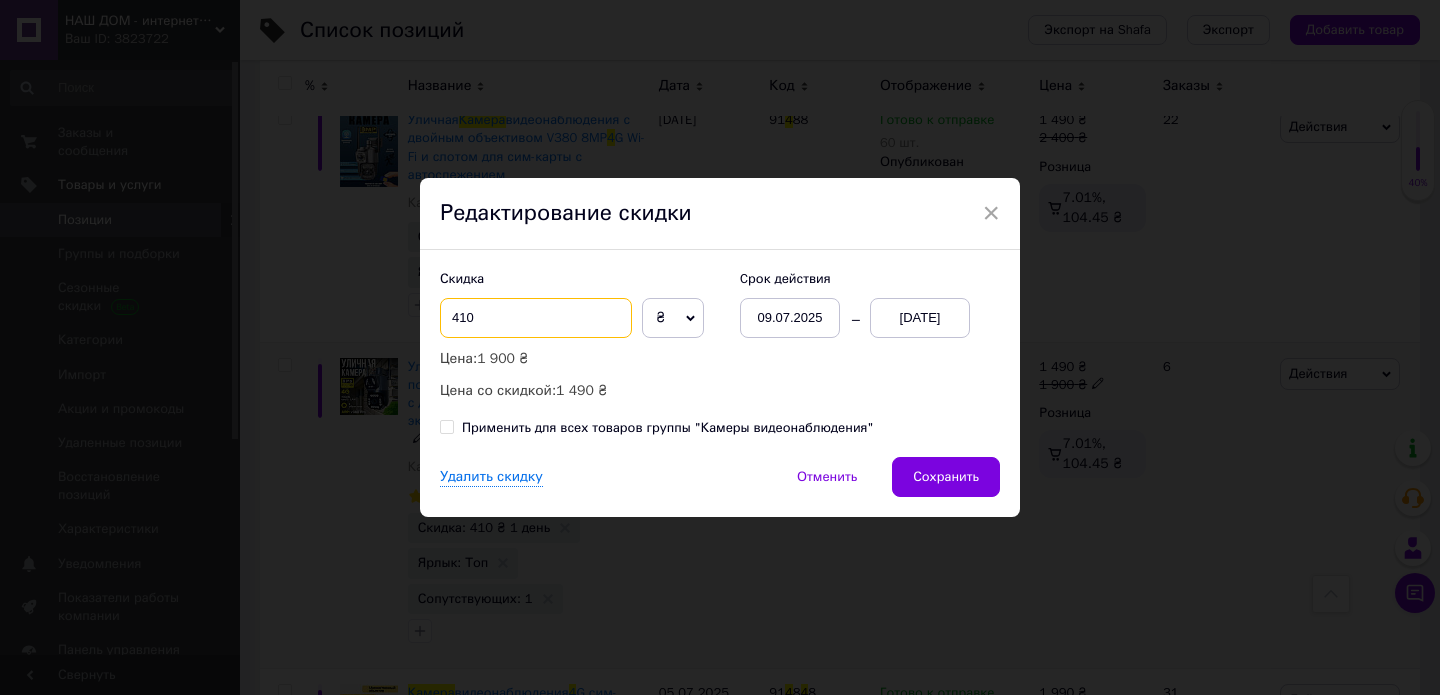 click on "410" at bounding box center [536, 318] 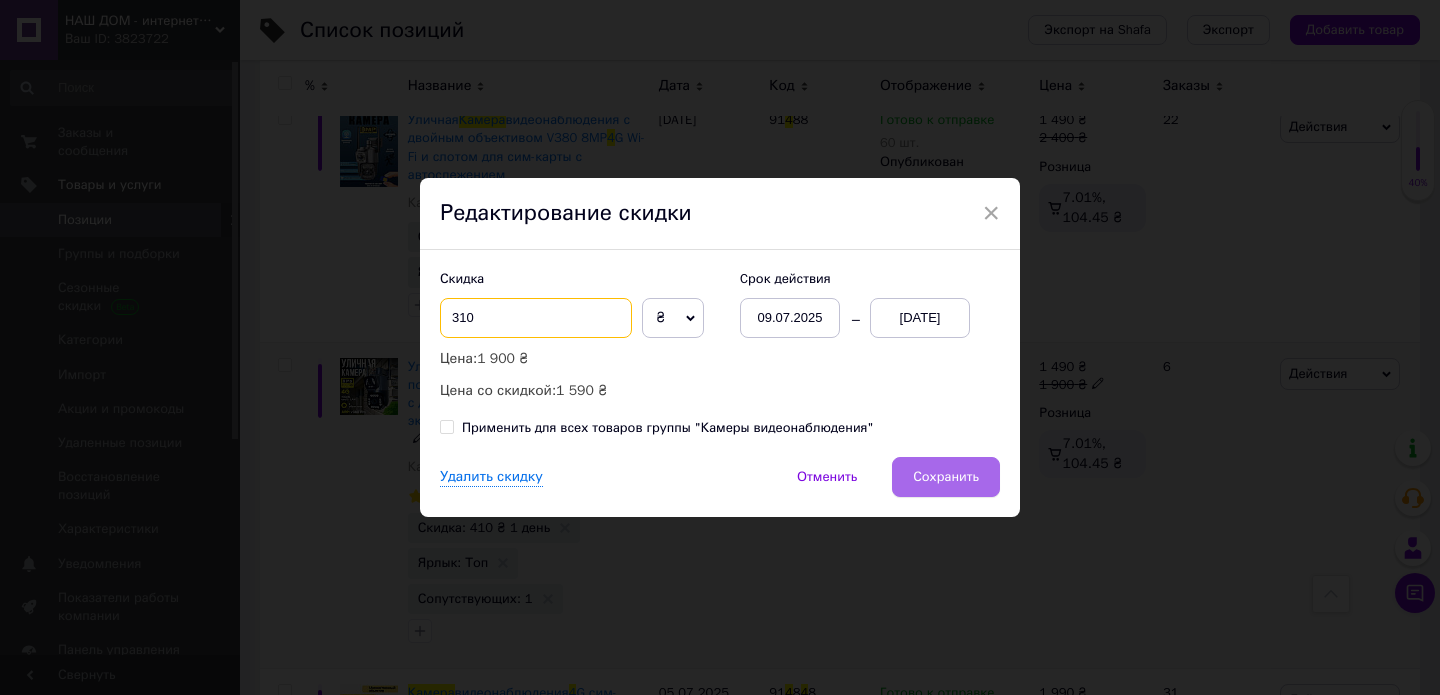 type on "310" 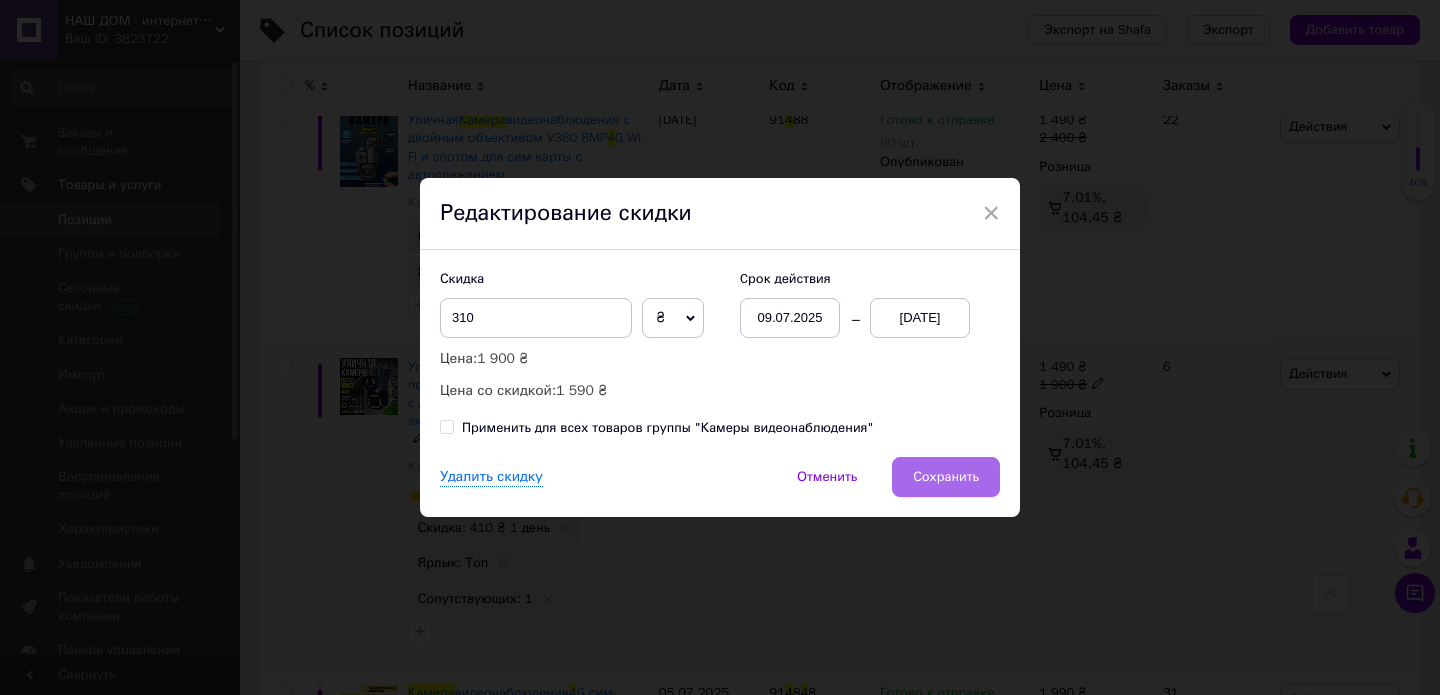click on "Сохранить" at bounding box center [946, 477] 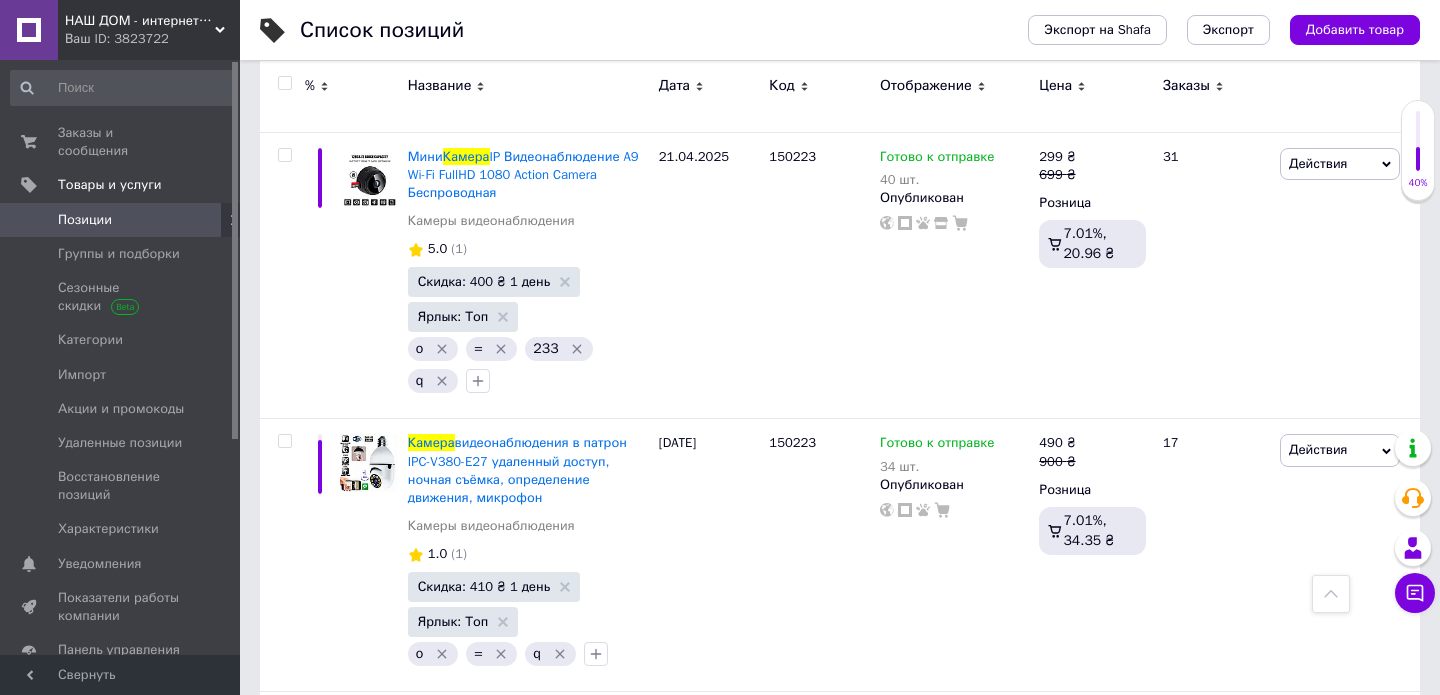 scroll, scrollTop: 12836, scrollLeft: 0, axis: vertical 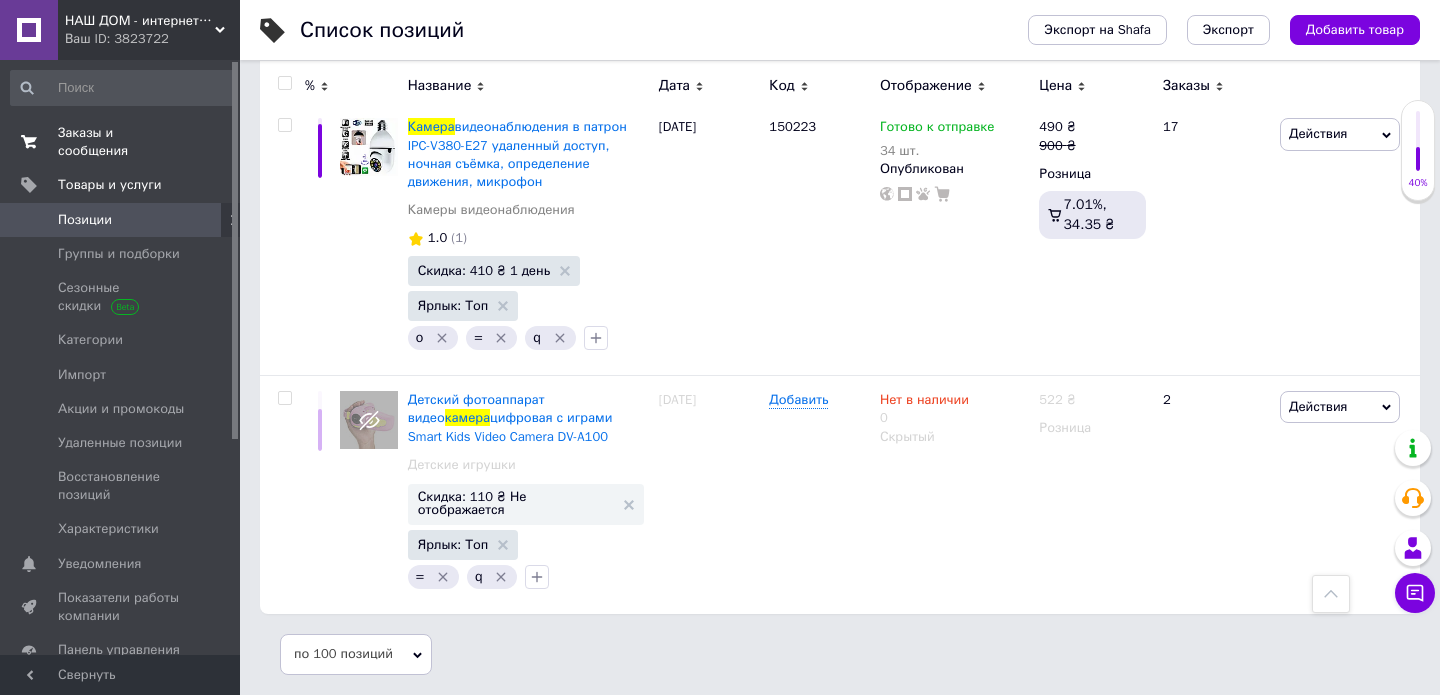 click on "Заказы и сообщения" at bounding box center [121, 142] 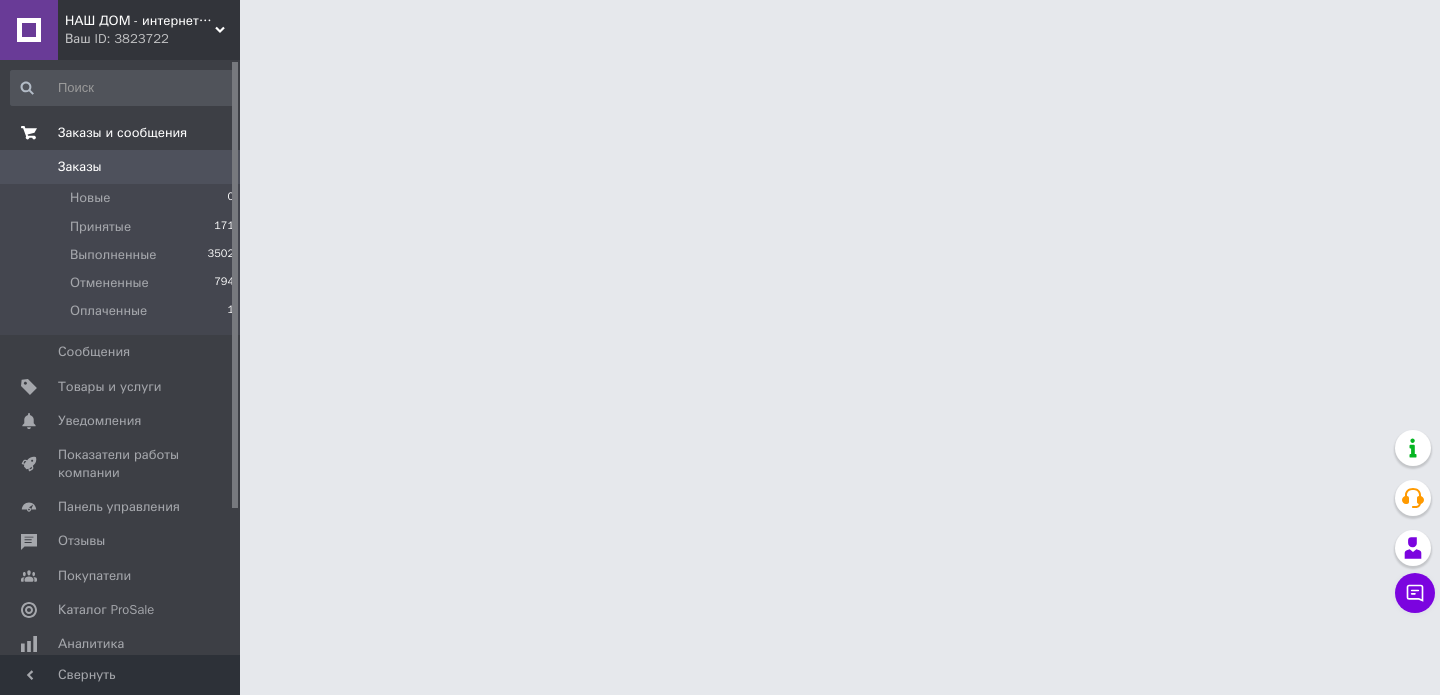scroll, scrollTop: 0, scrollLeft: 0, axis: both 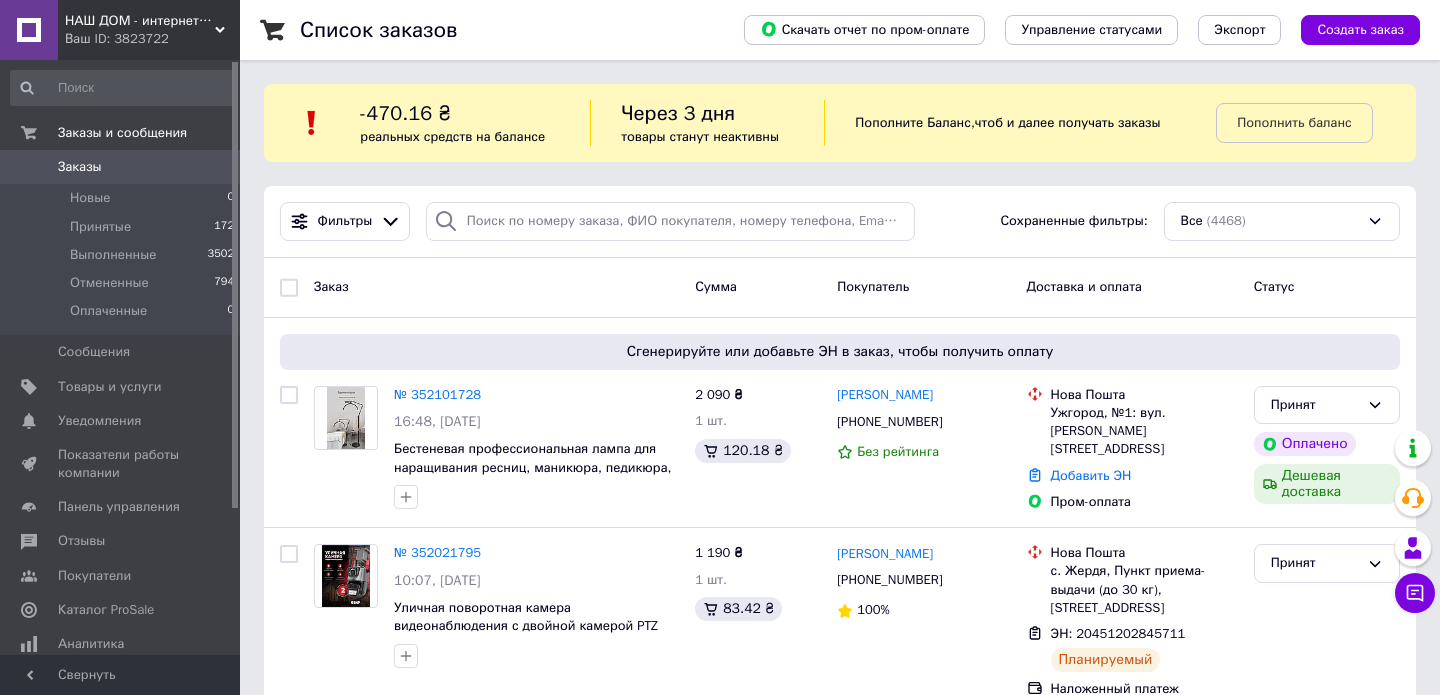 click on "НАШ ДОМ - интернет-магазин для всей семьи" at bounding box center (140, 21) 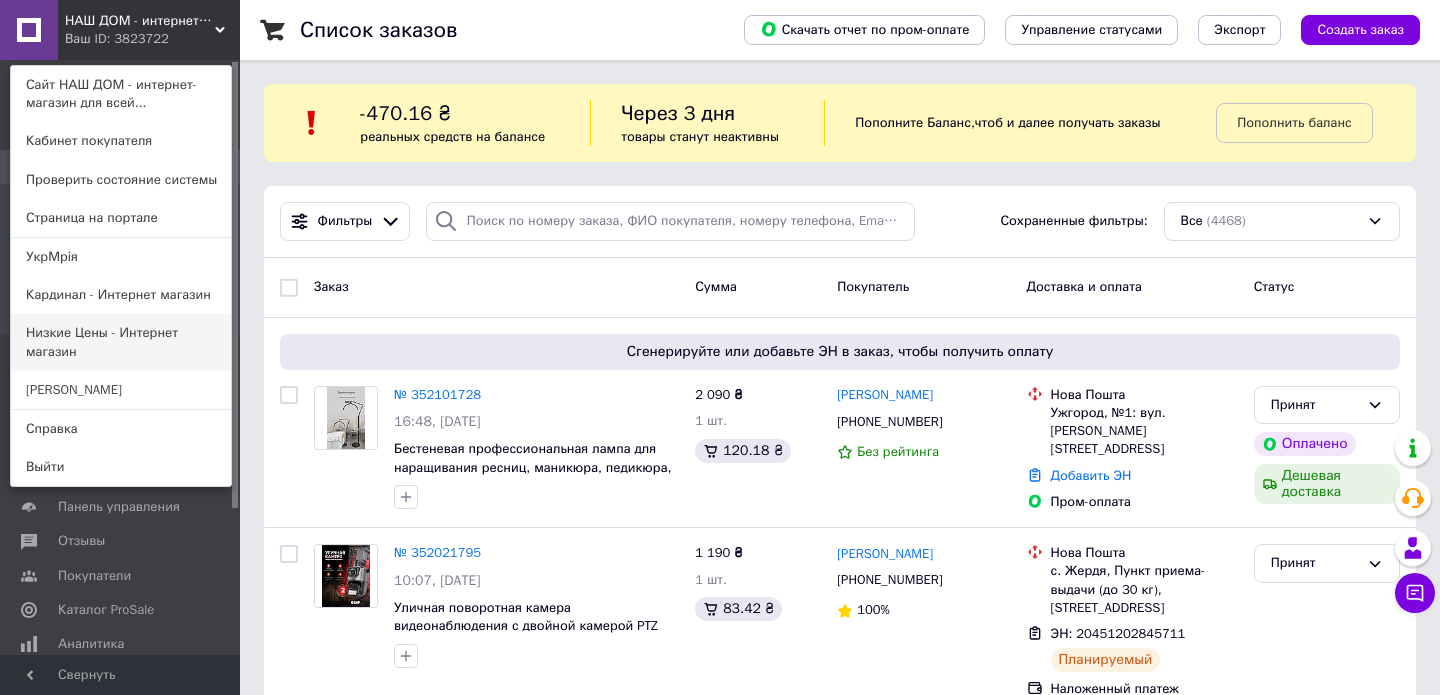 click on "Низкие Цены - Интернет магазин" at bounding box center [121, 342] 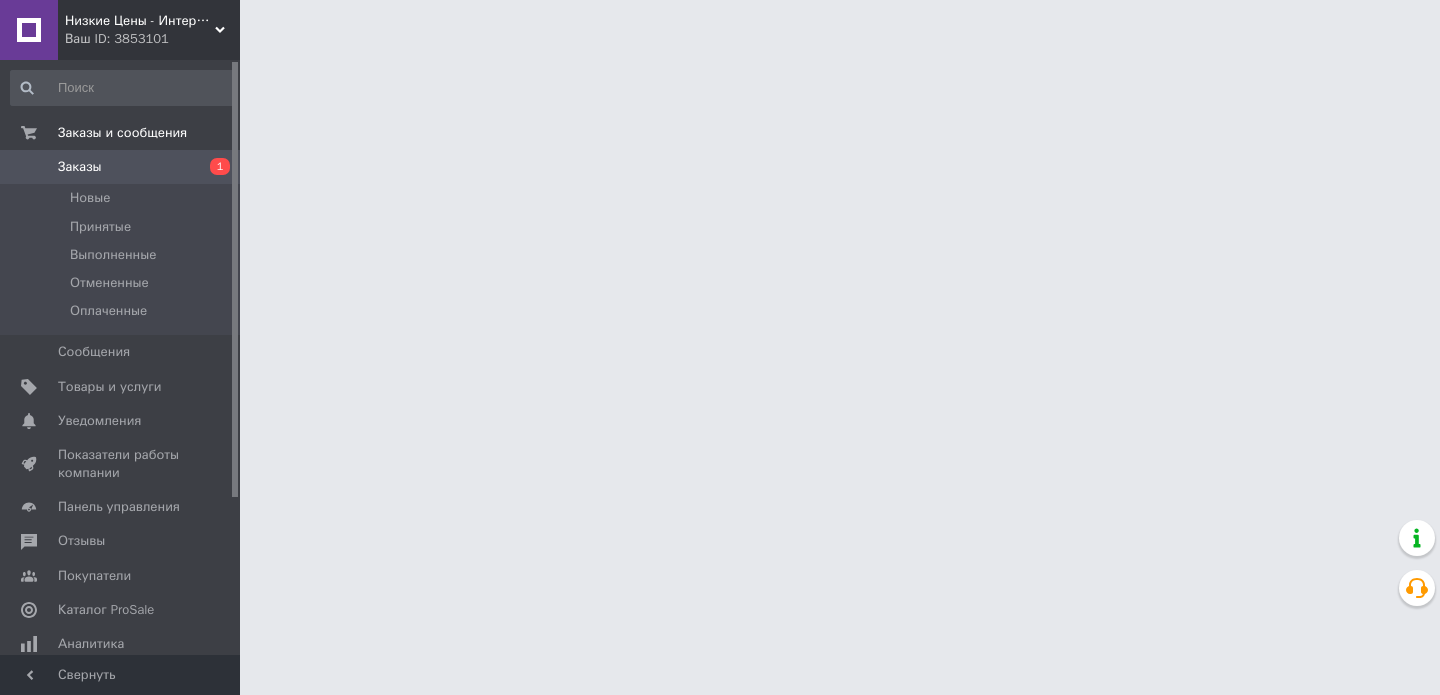 scroll, scrollTop: 0, scrollLeft: 0, axis: both 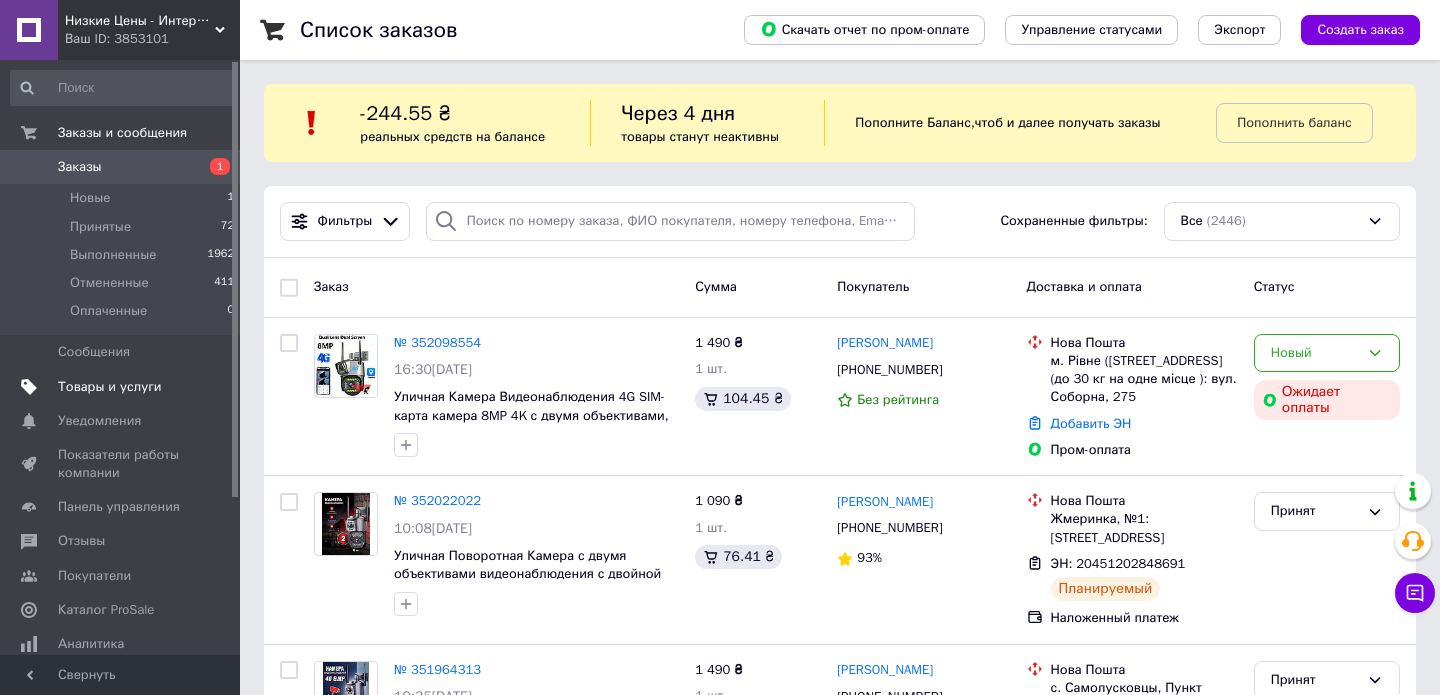 click on "Ваш ID: 3853101" at bounding box center [152, 39] 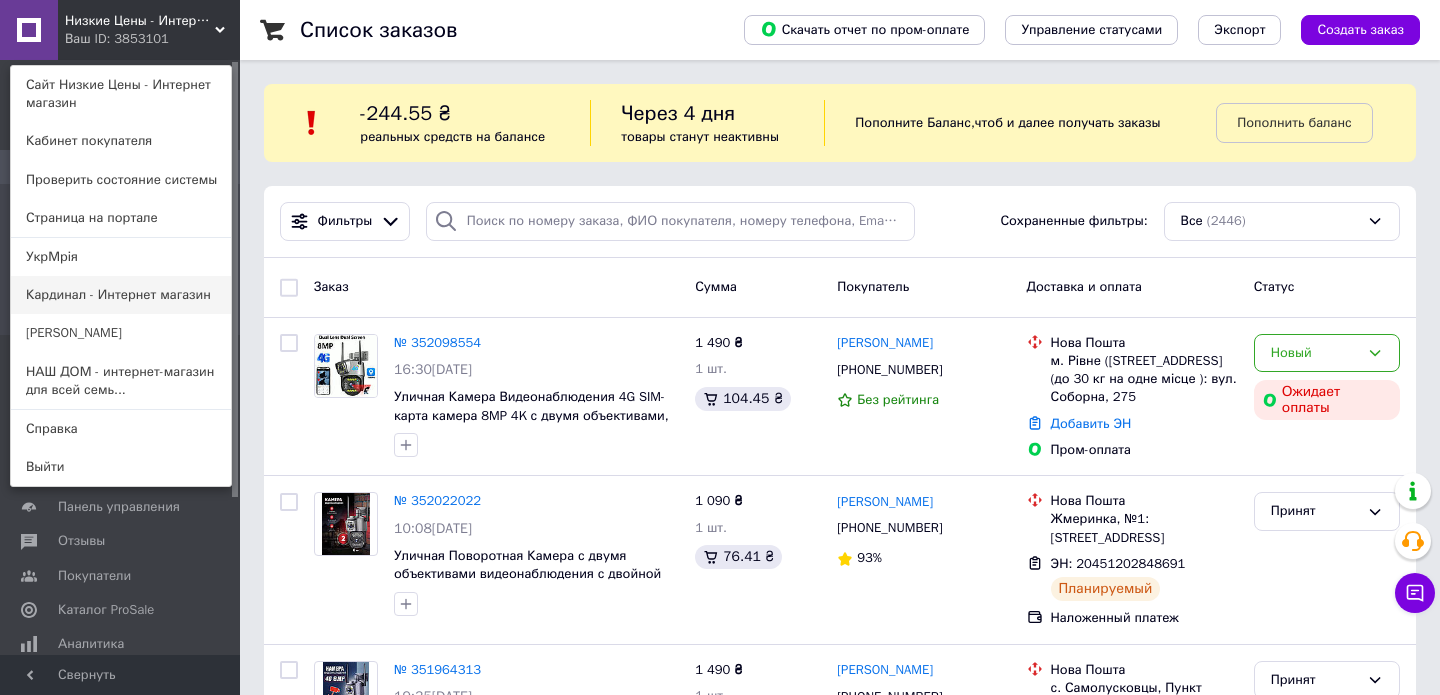 click on "Кардинал - Интернет магазин" at bounding box center (121, 295) 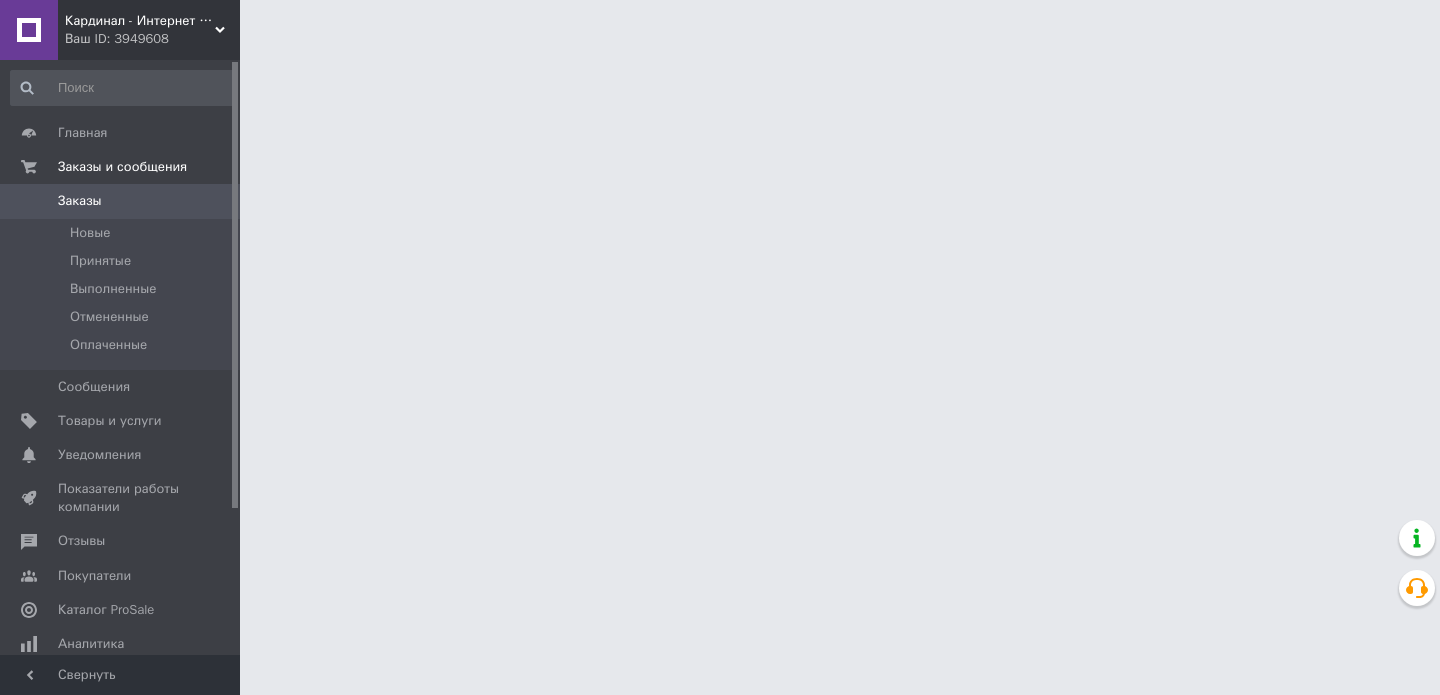 scroll, scrollTop: 0, scrollLeft: 0, axis: both 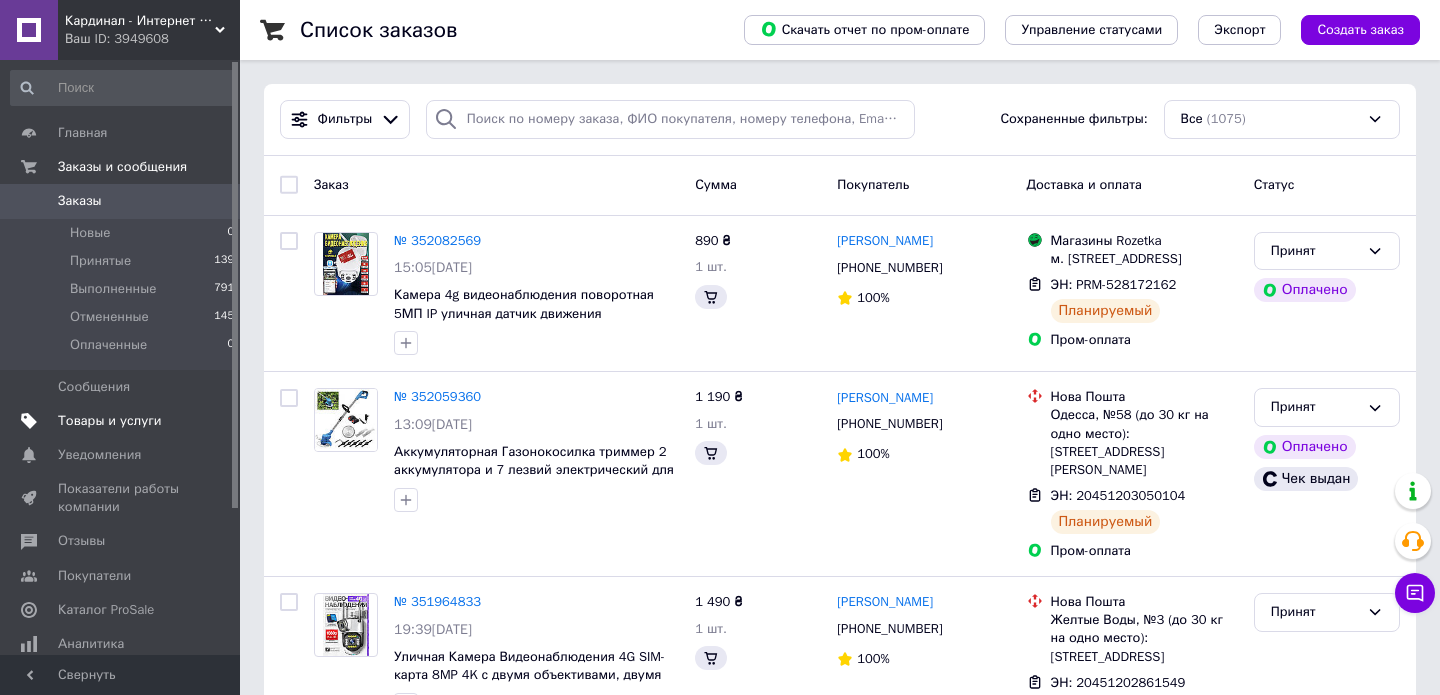 click on "Товары и услуги" at bounding box center [110, 421] 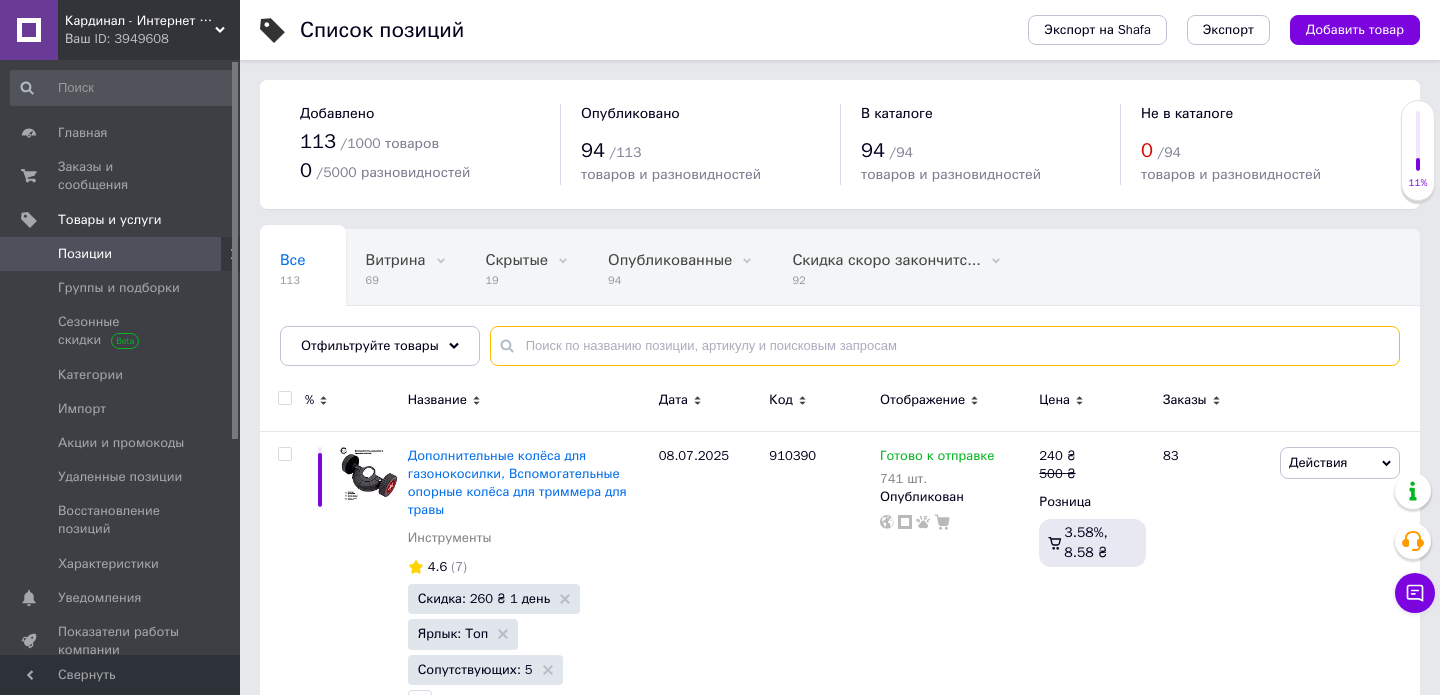 click at bounding box center (945, 346) 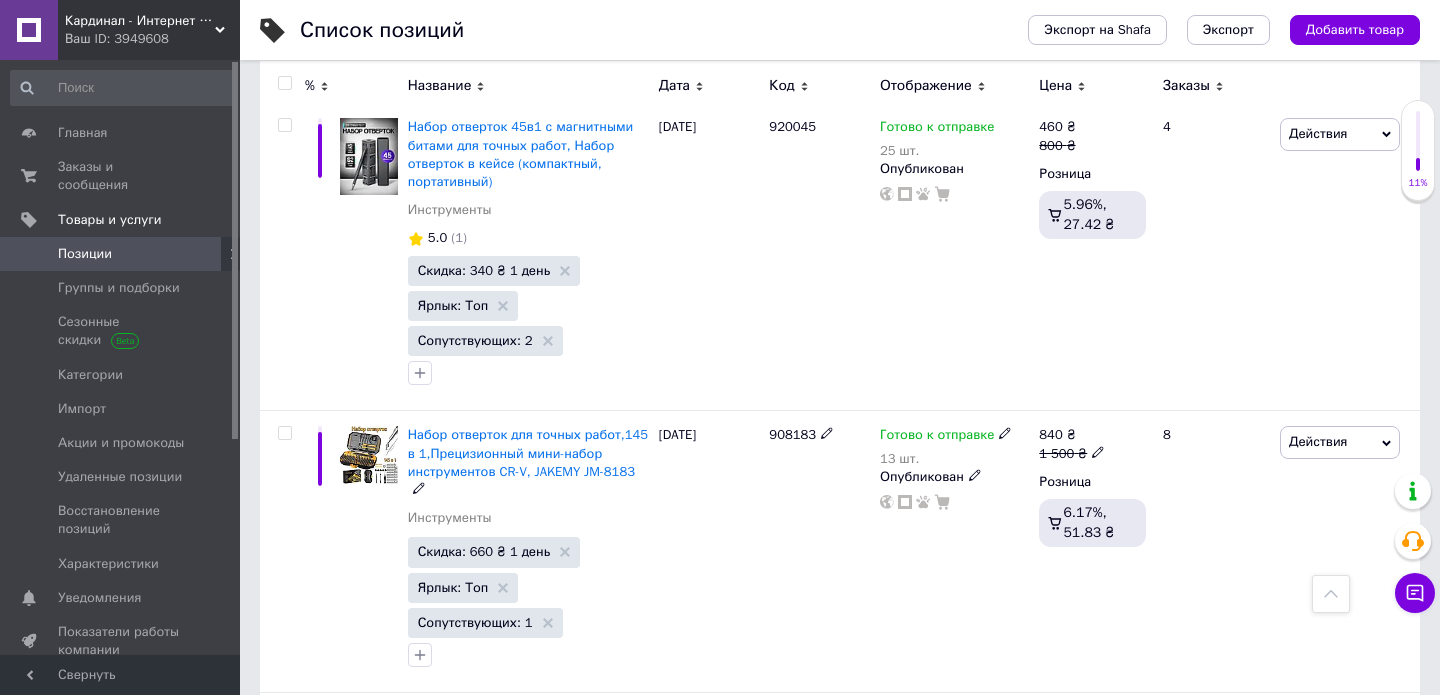 scroll, scrollTop: 1685, scrollLeft: 0, axis: vertical 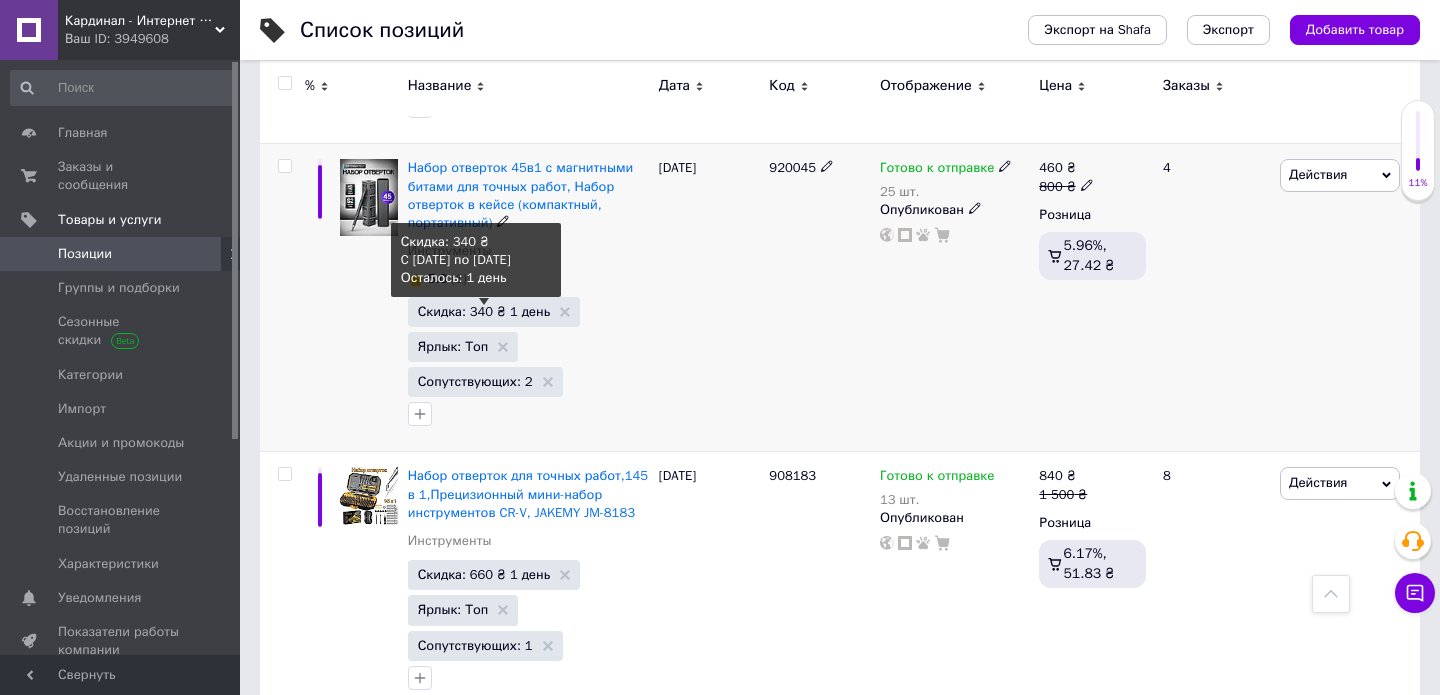 click on "Скидка: 340 ₴ 1 день" at bounding box center [484, 311] 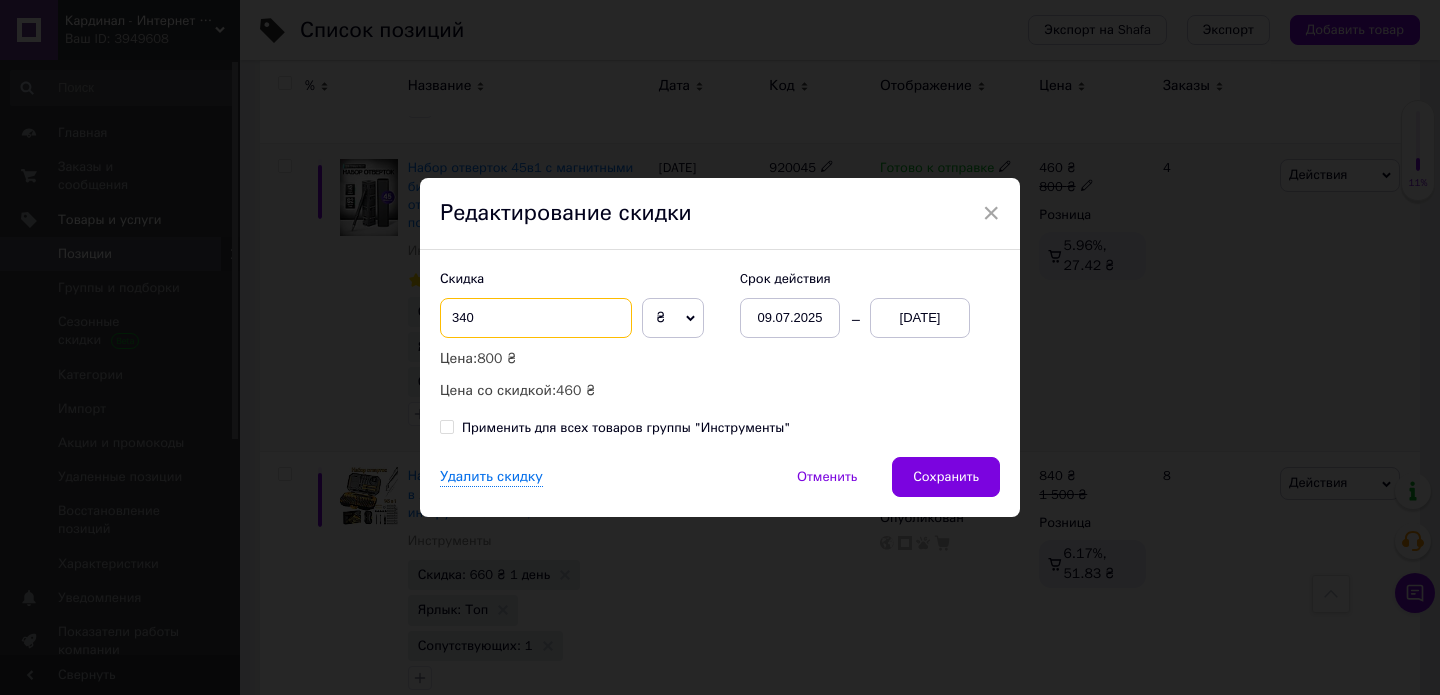 click on "340" at bounding box center (536, 318) 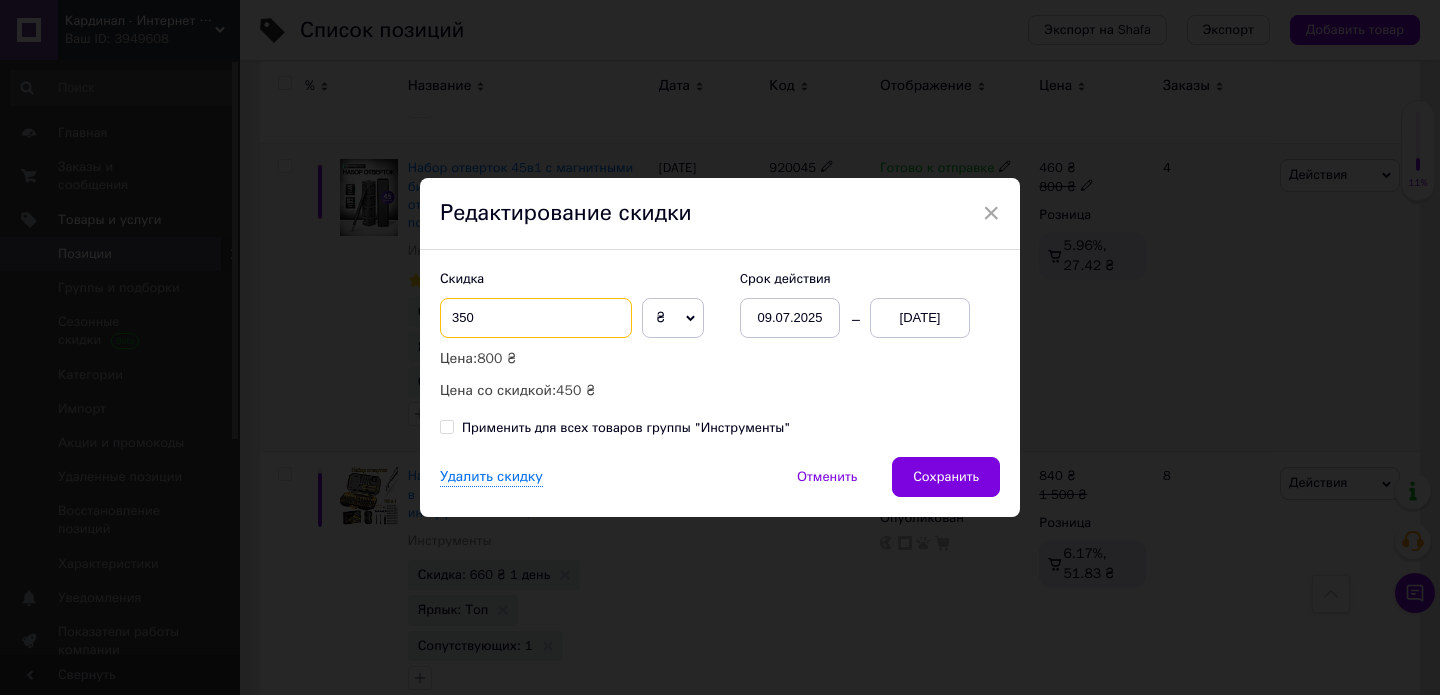 type on "350" 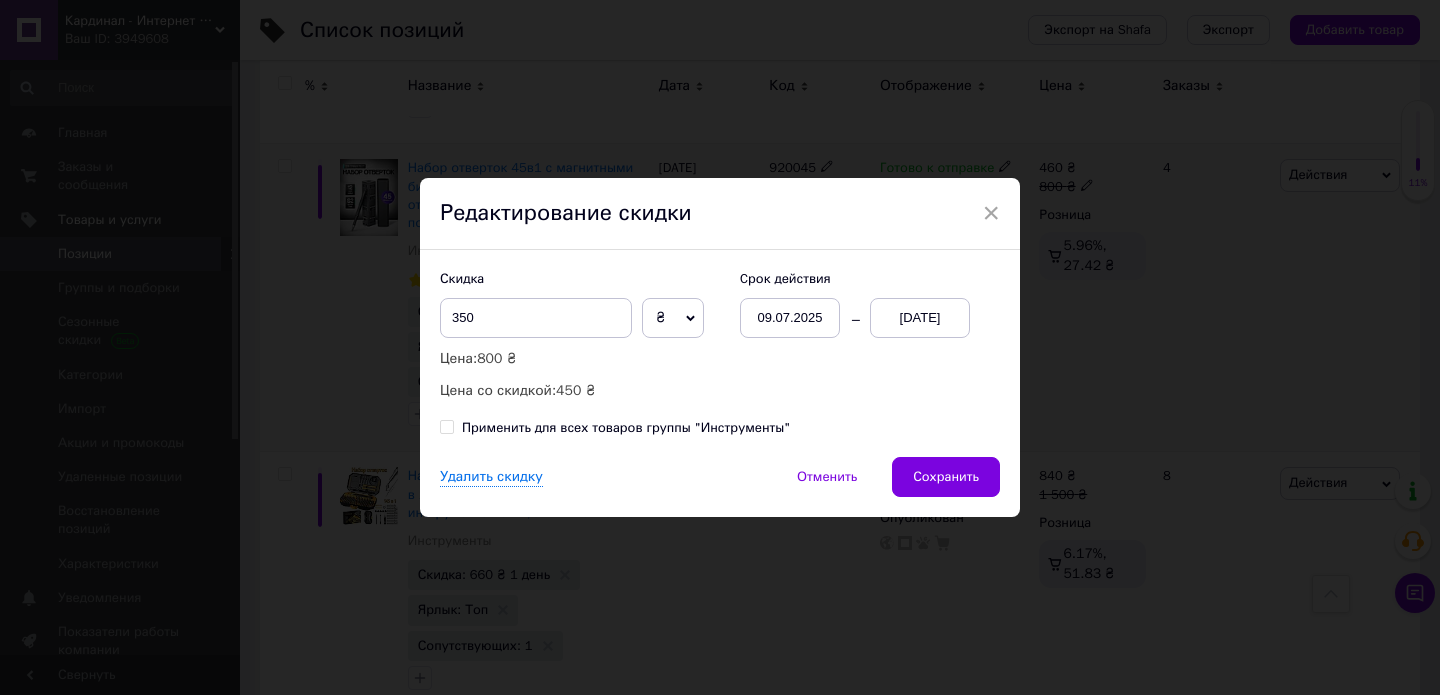 click on "Удалить скидку   Отменить   Сохранить" at bounding box center [720, 487] 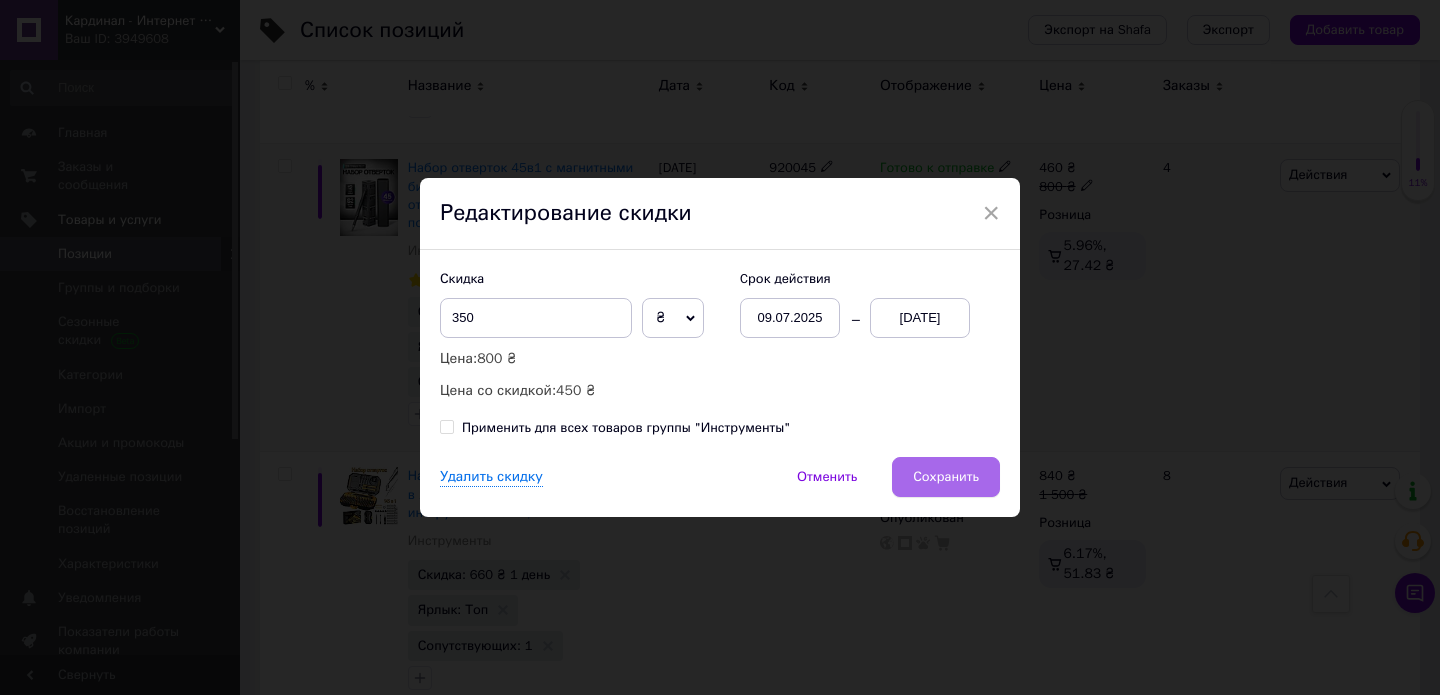 click on "Сохранить" at bounding box center [946, 477] 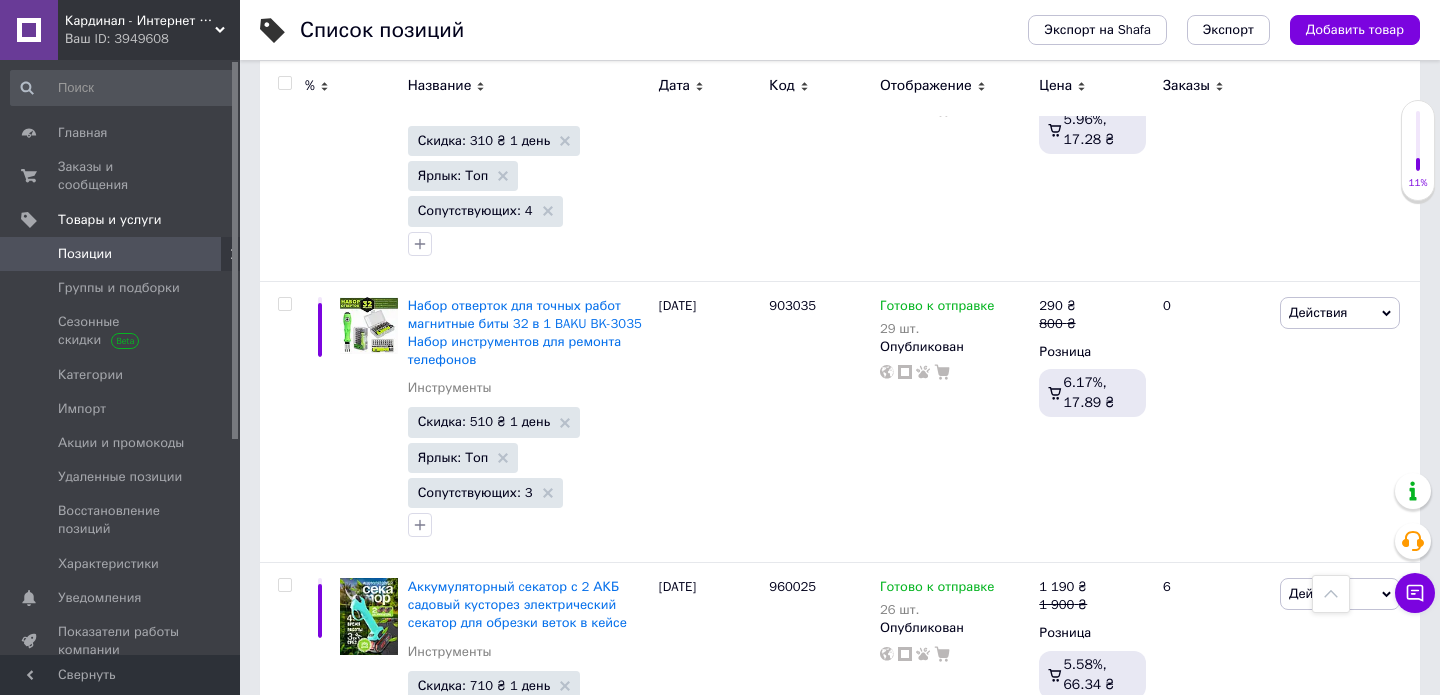 scroll, scrollTop: 0, scrollLeft: 0, axis: both 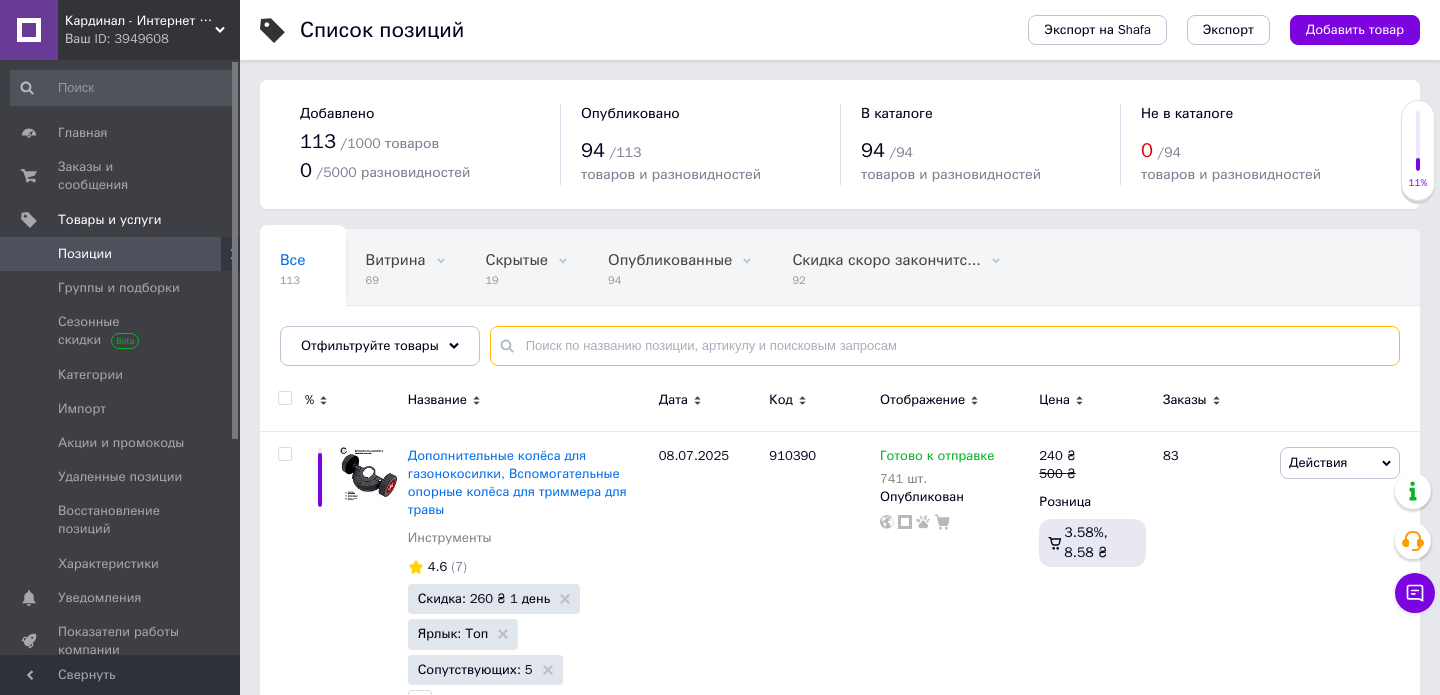 click at bounding box center (945, 346) 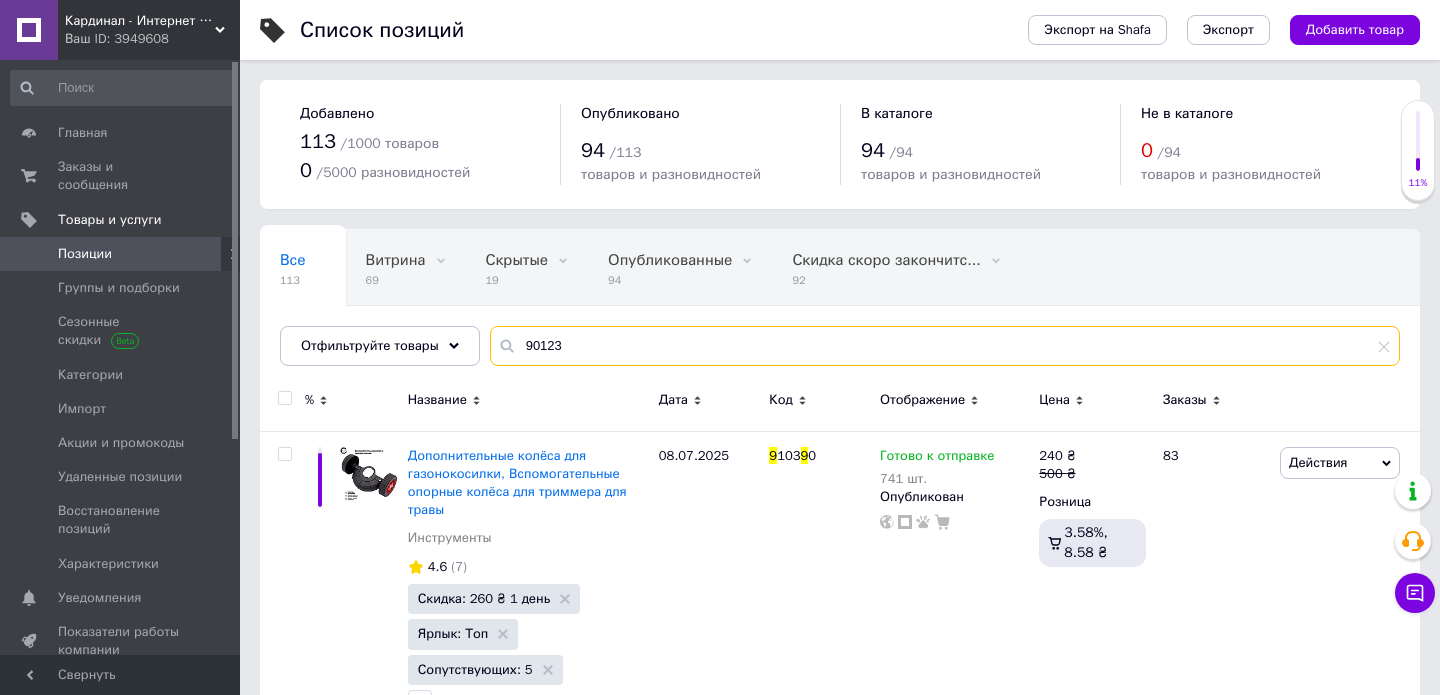 type on "901232" 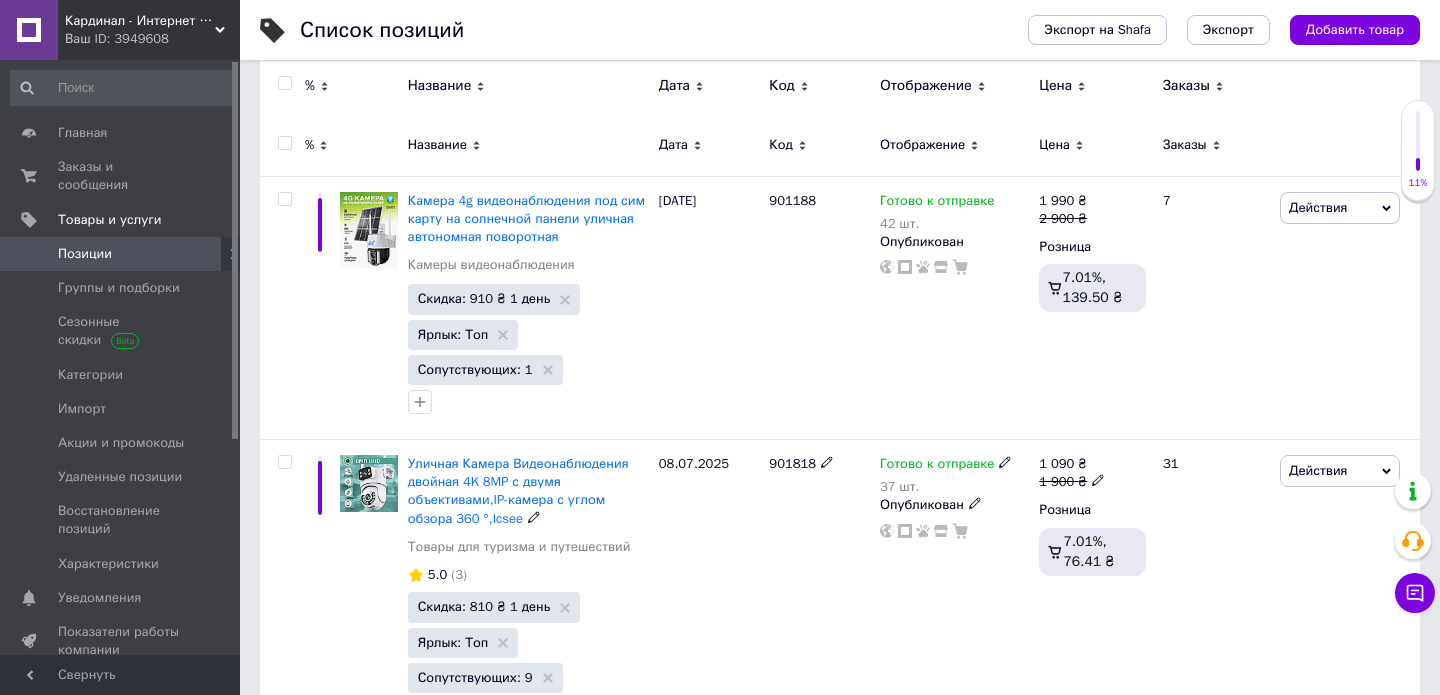 scroll, scrollTop: 0, scrollLeft: 0, axis: both 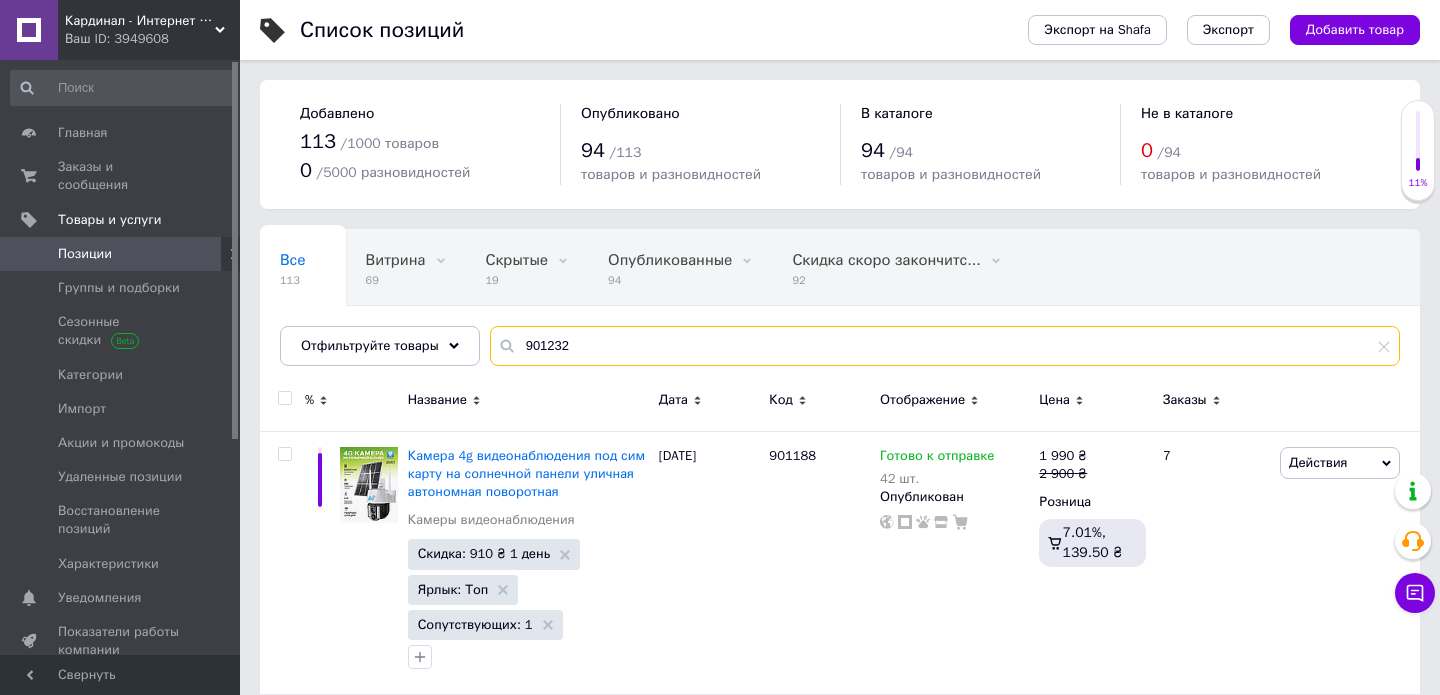 drag, startPoint x: 574, startPoint y: 349, endPoint x: 522, endPoint y: 343, distance: 52.34501 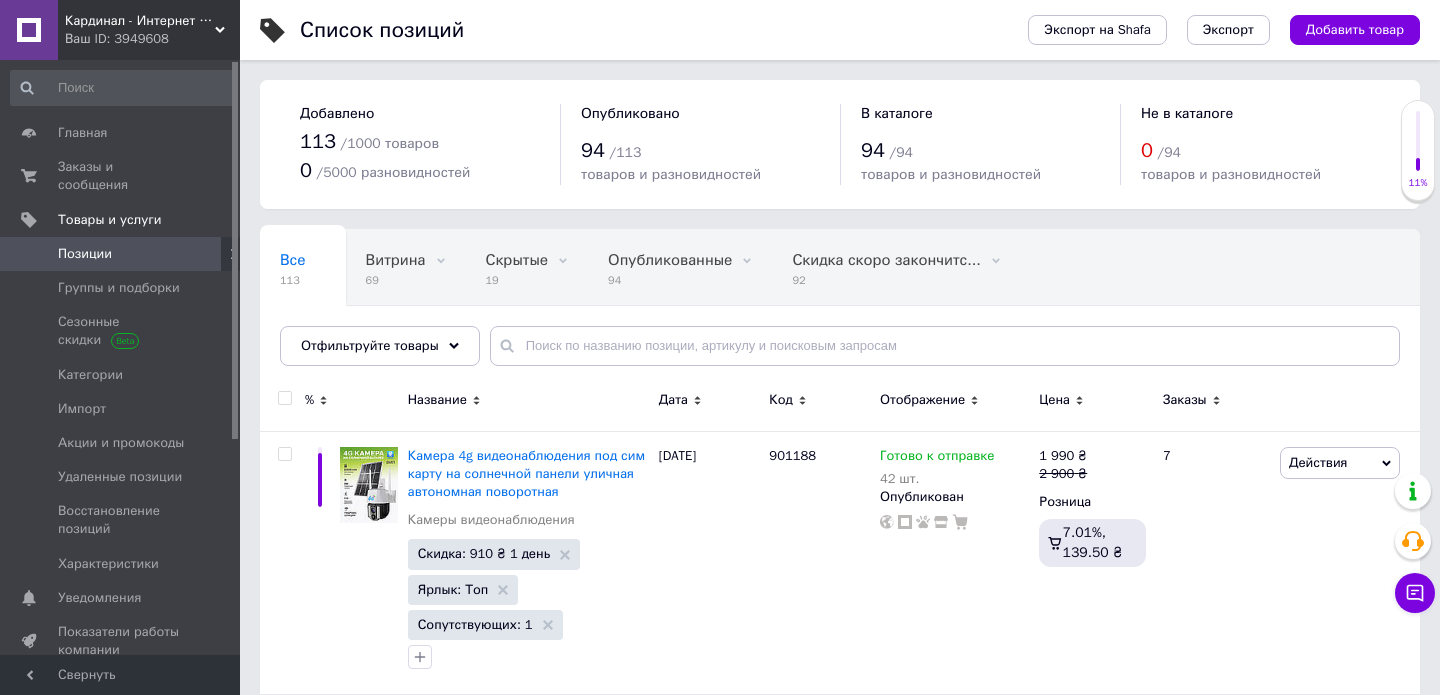 click on "Кардинал - Интернет магазин" at bounding box center (140, 21) 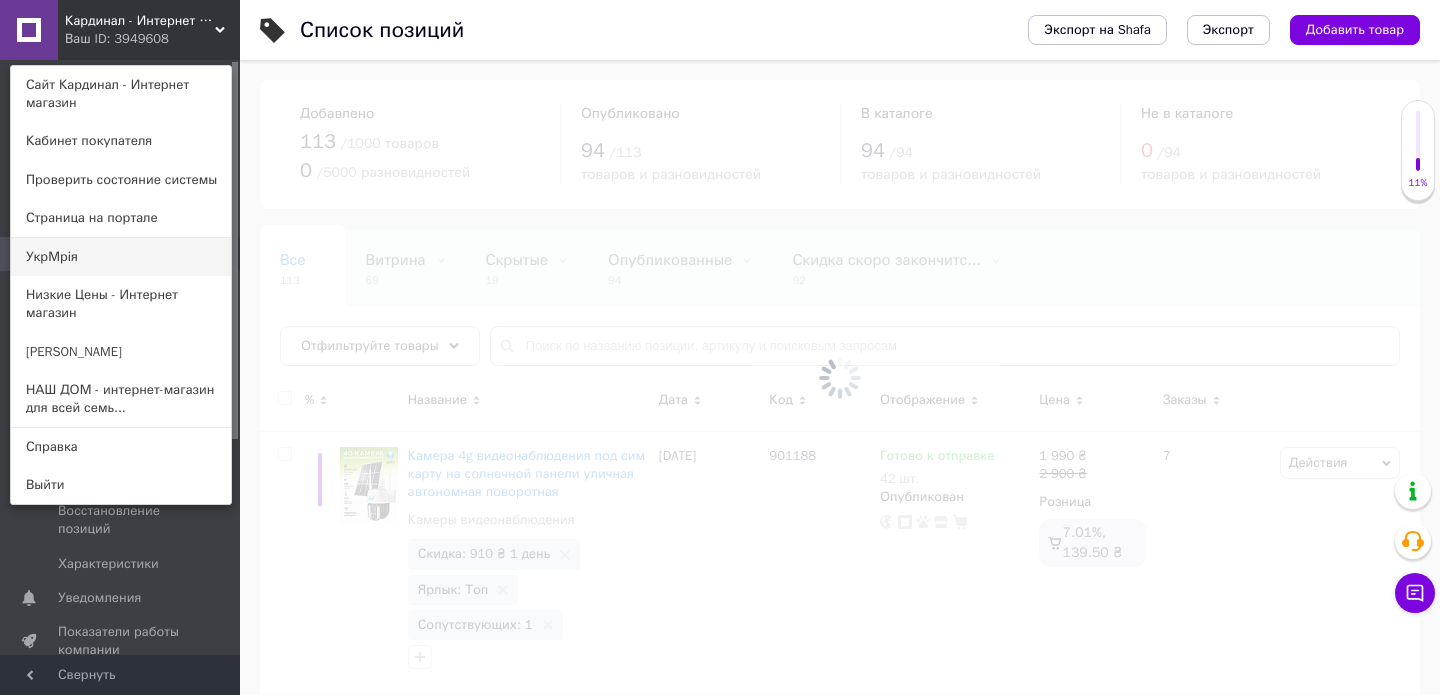 click on "УкрМрія" at bounding box center (121, 257) 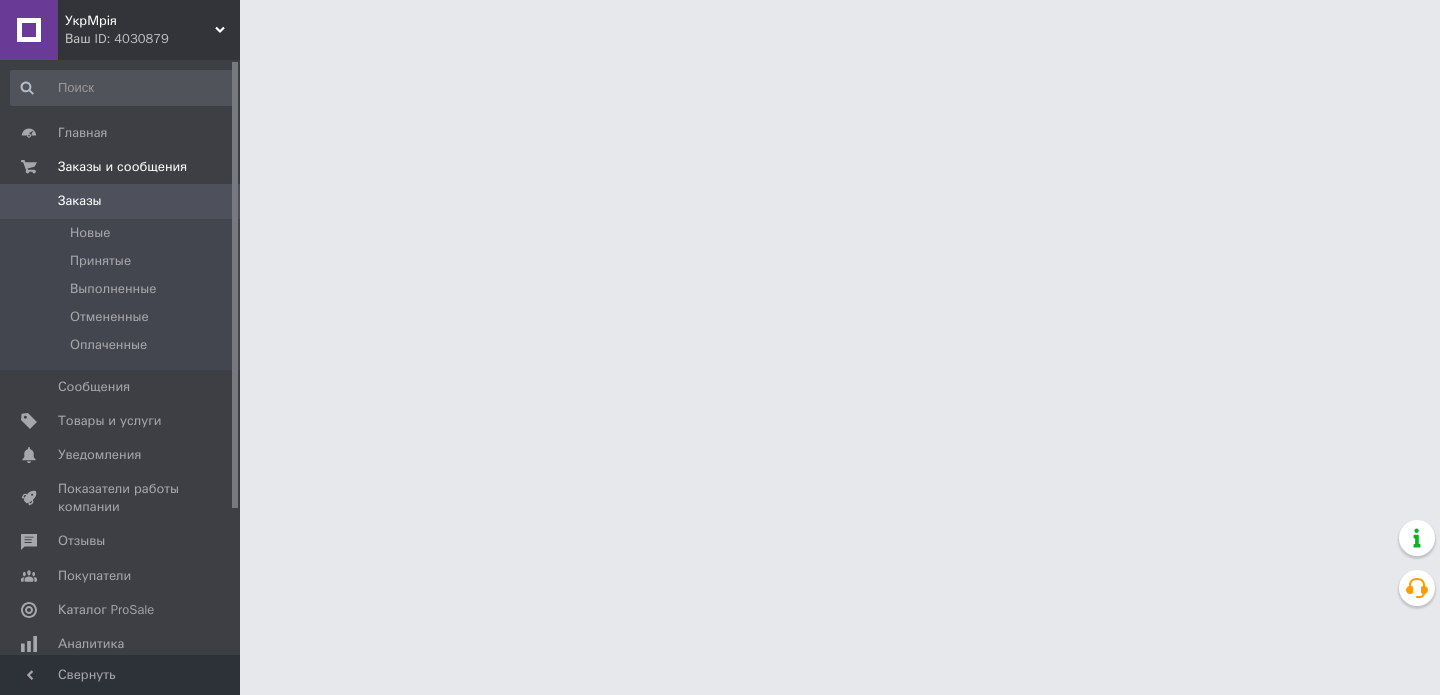 scroll, scrollTop: 0, scrollLeft: 0, axis: both 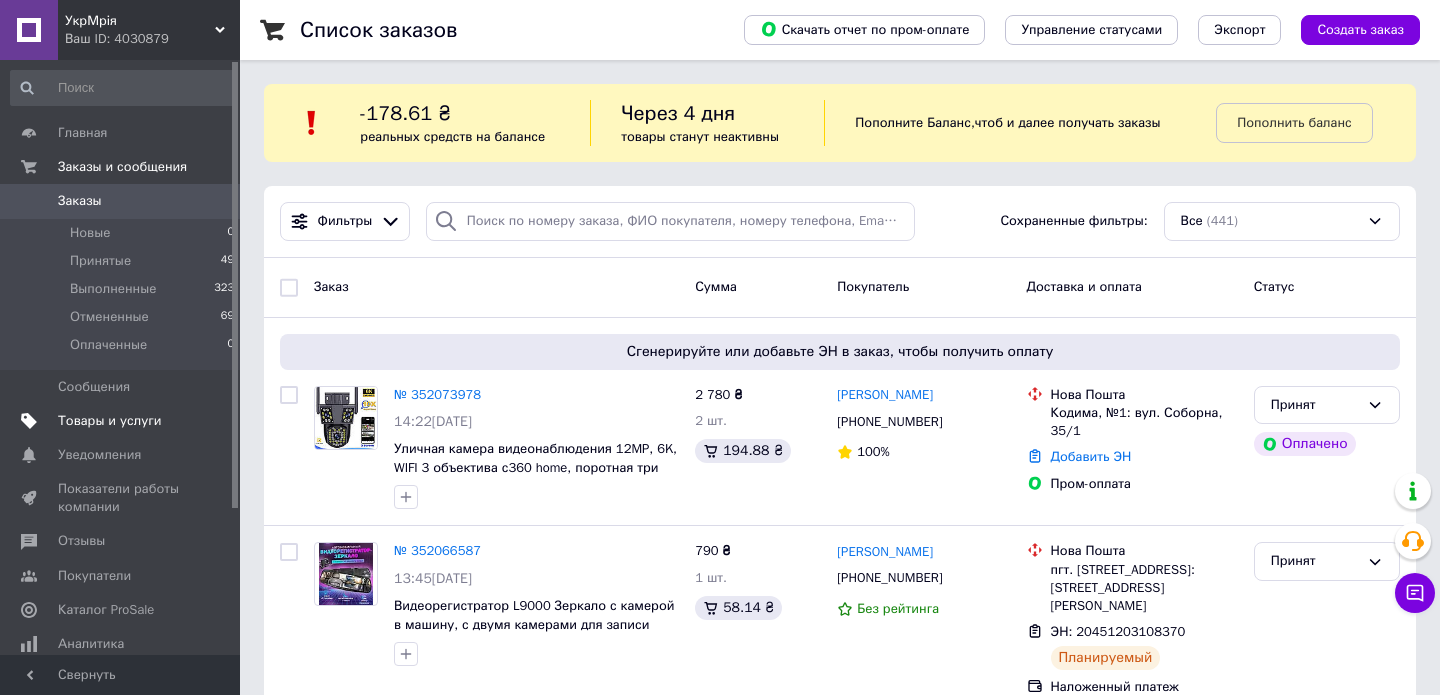 click on "Товары и услуги" at bounding box center (110, 421) 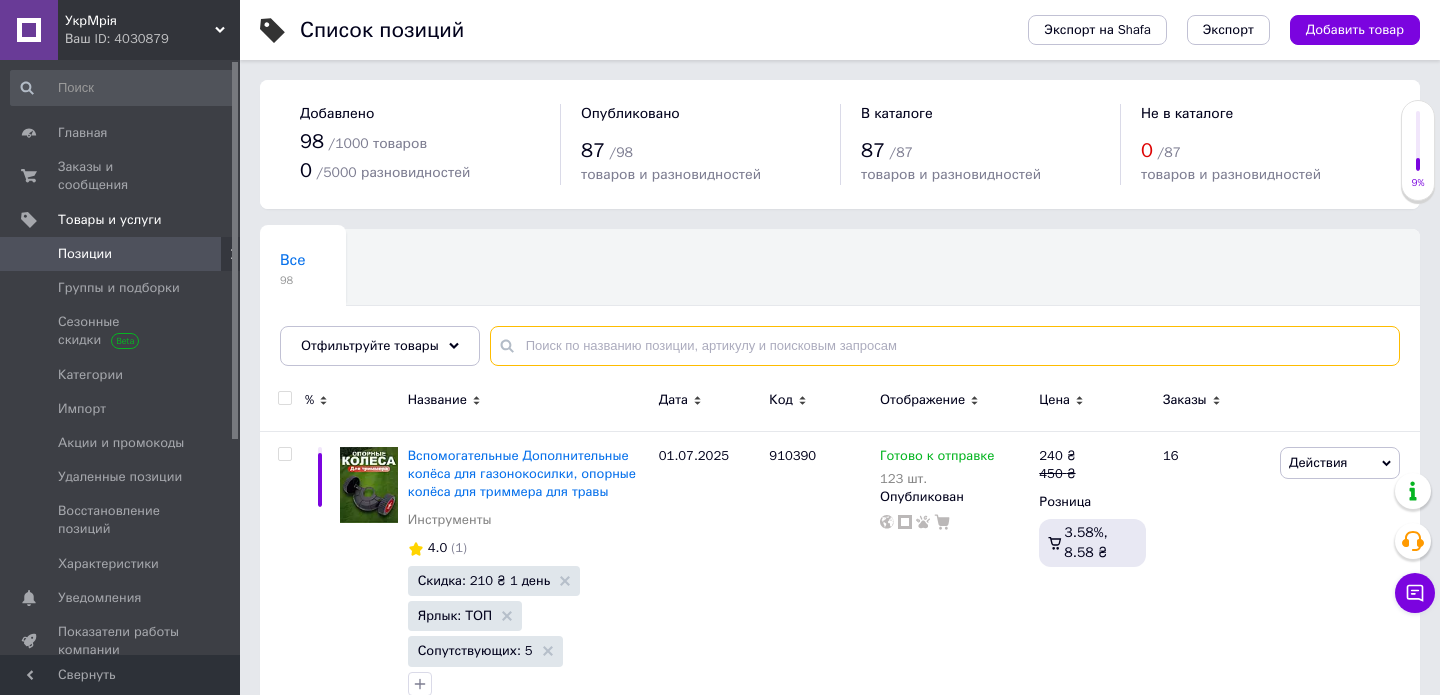 click at bounding box center [945, 346] 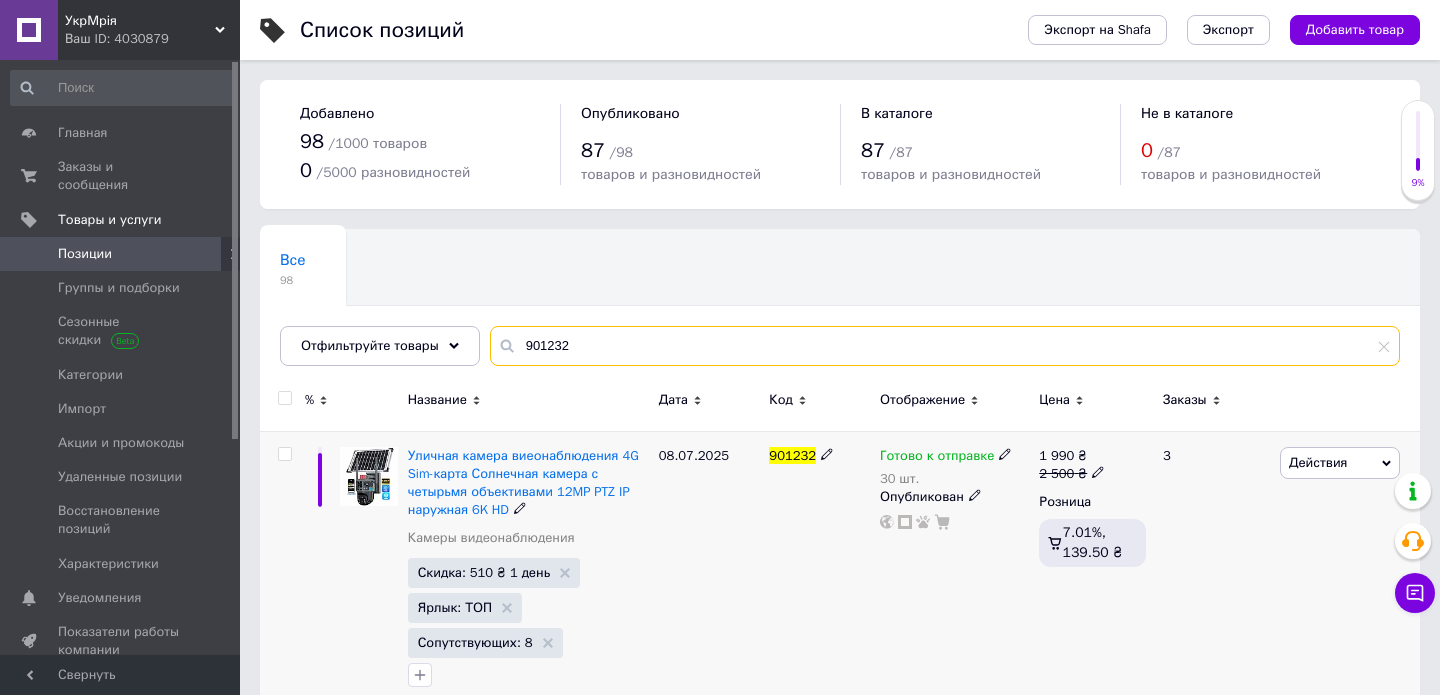 scroll, scrollTop: 37, scrollLeft: 0, axis: vertical 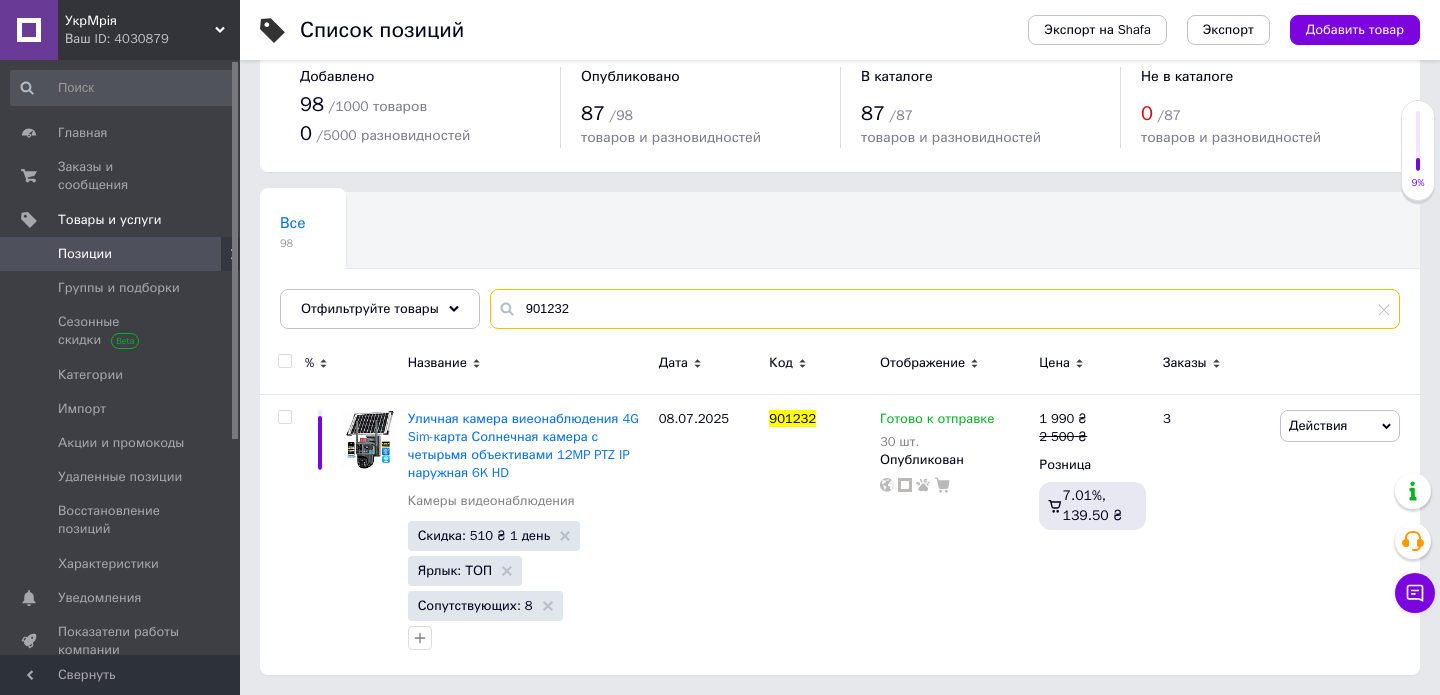 type on "901232" 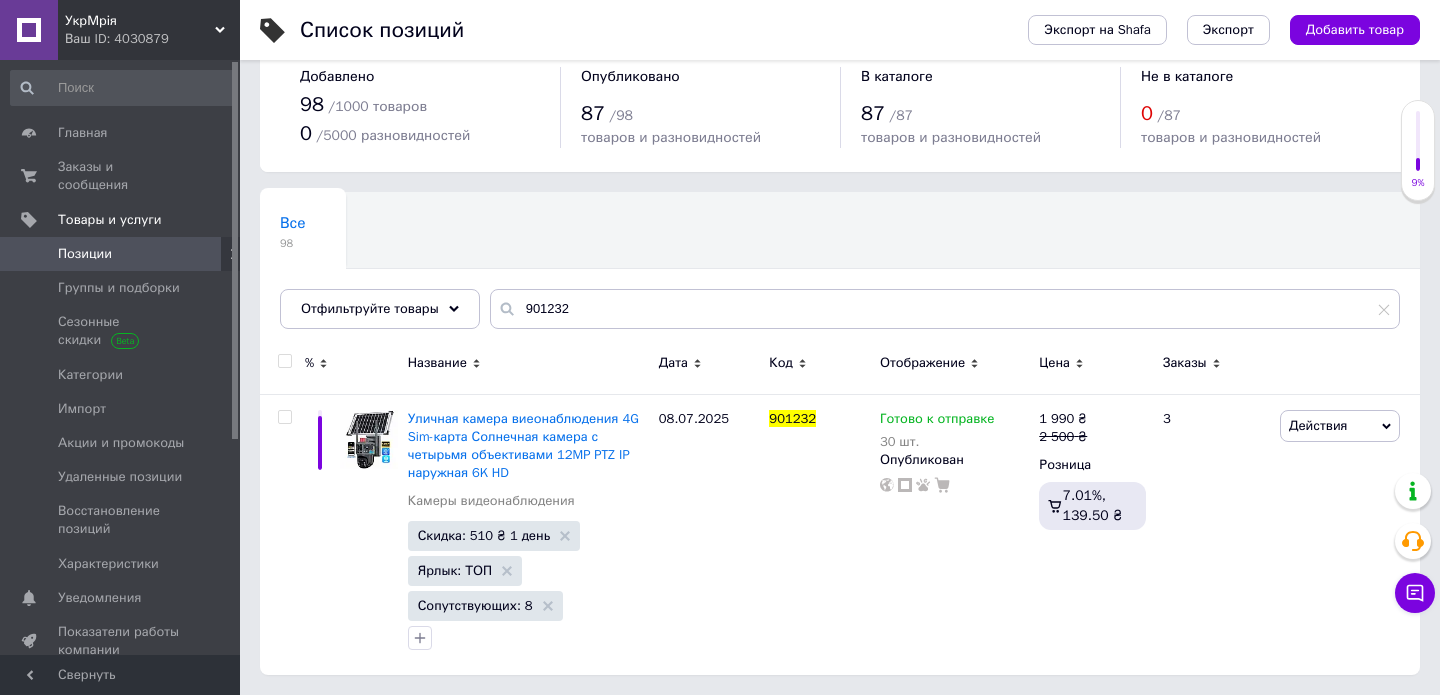 click on "Ваш ID: 4030879" at bounding box center [152, 39] 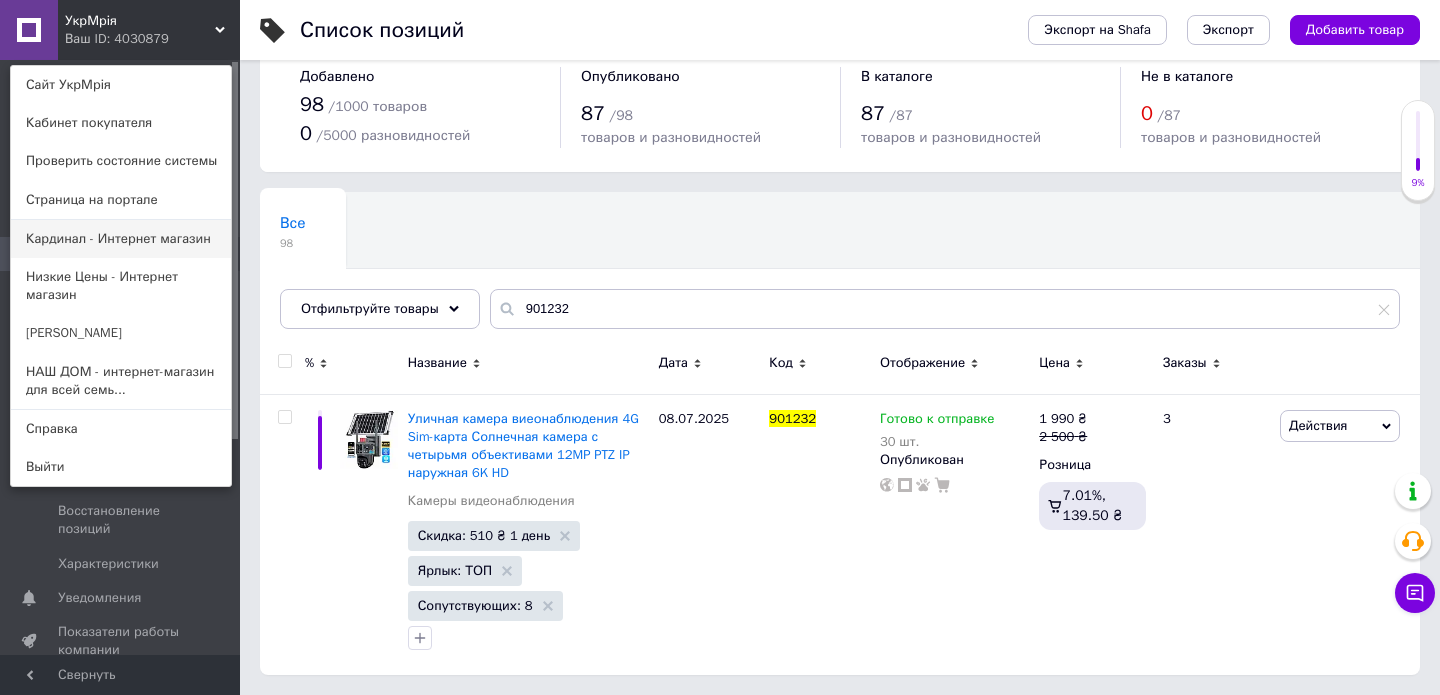 click on "Кардинал - Интернет магазин" at bounding box center [121, 239] 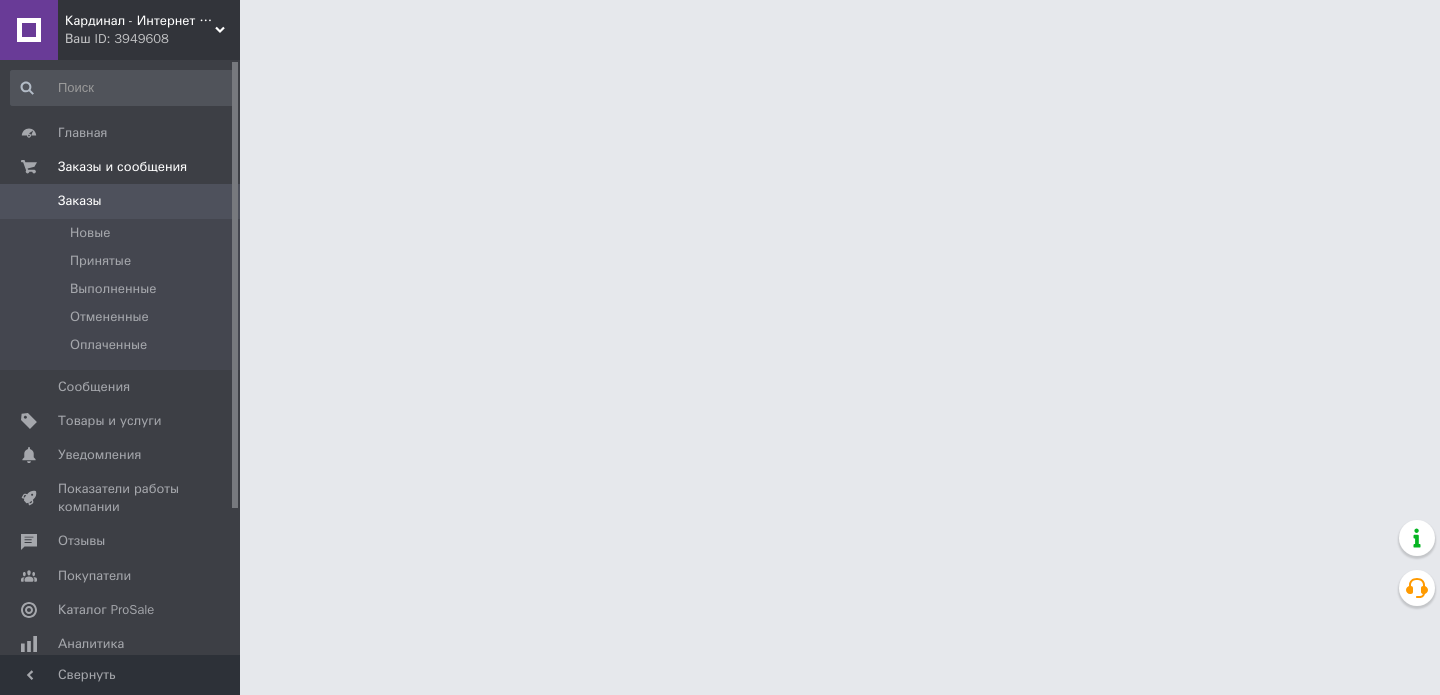 scroll, scrollTop: 0, scrollLeft: 0, axis: both 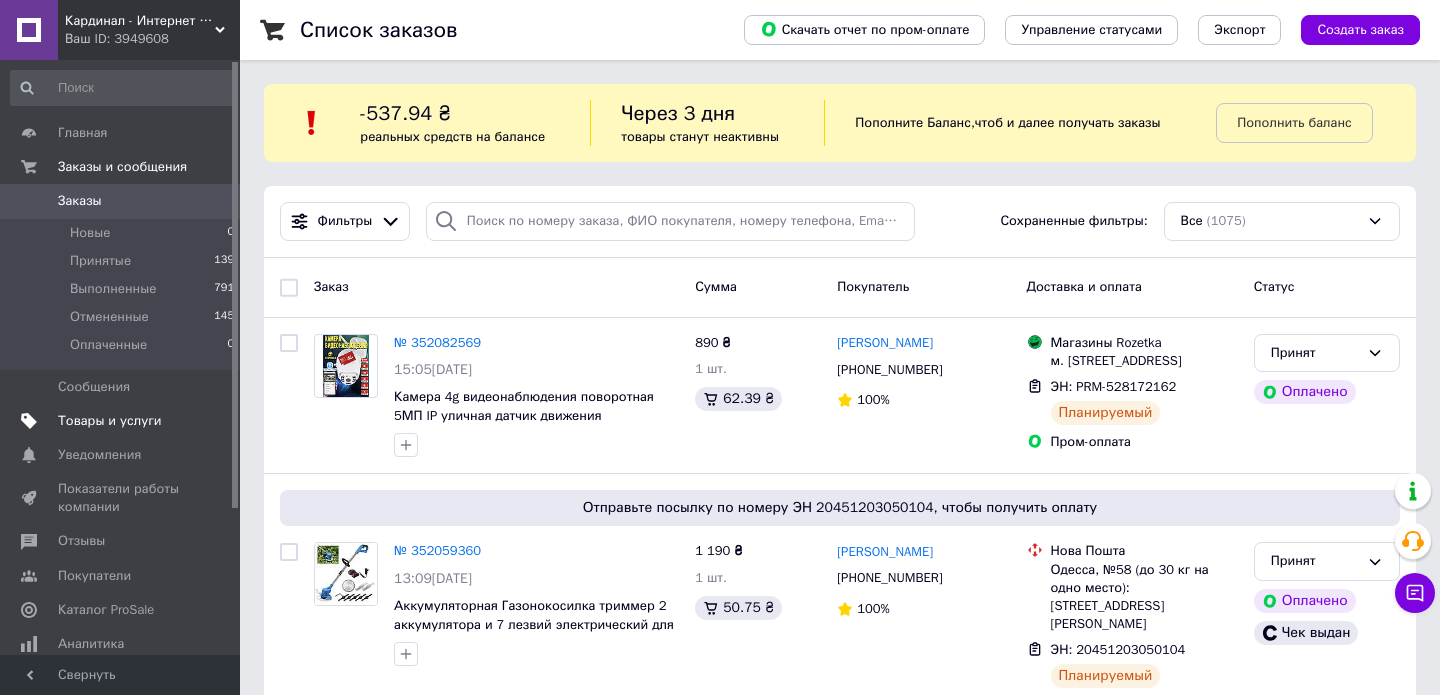 click on "Товары и услуги" at bounding box center [110, 421] 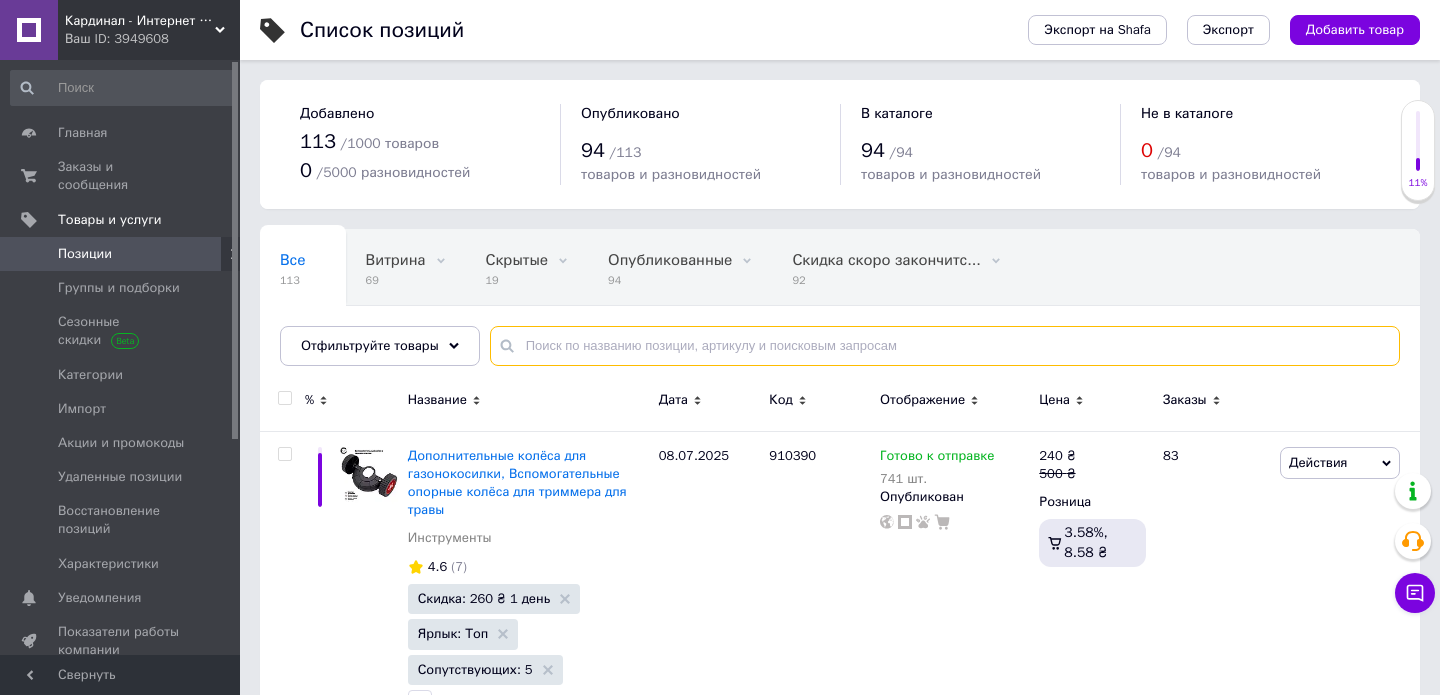 paste on "901232" 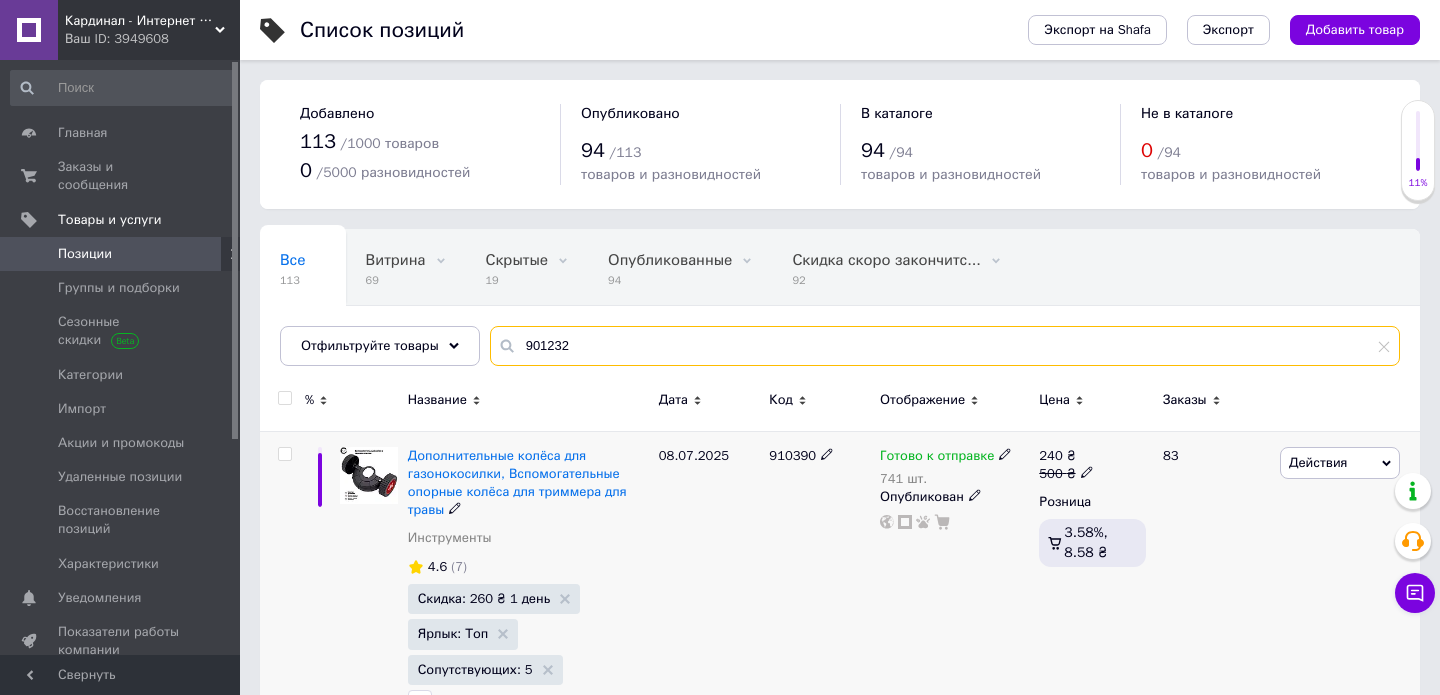 type on "901232" 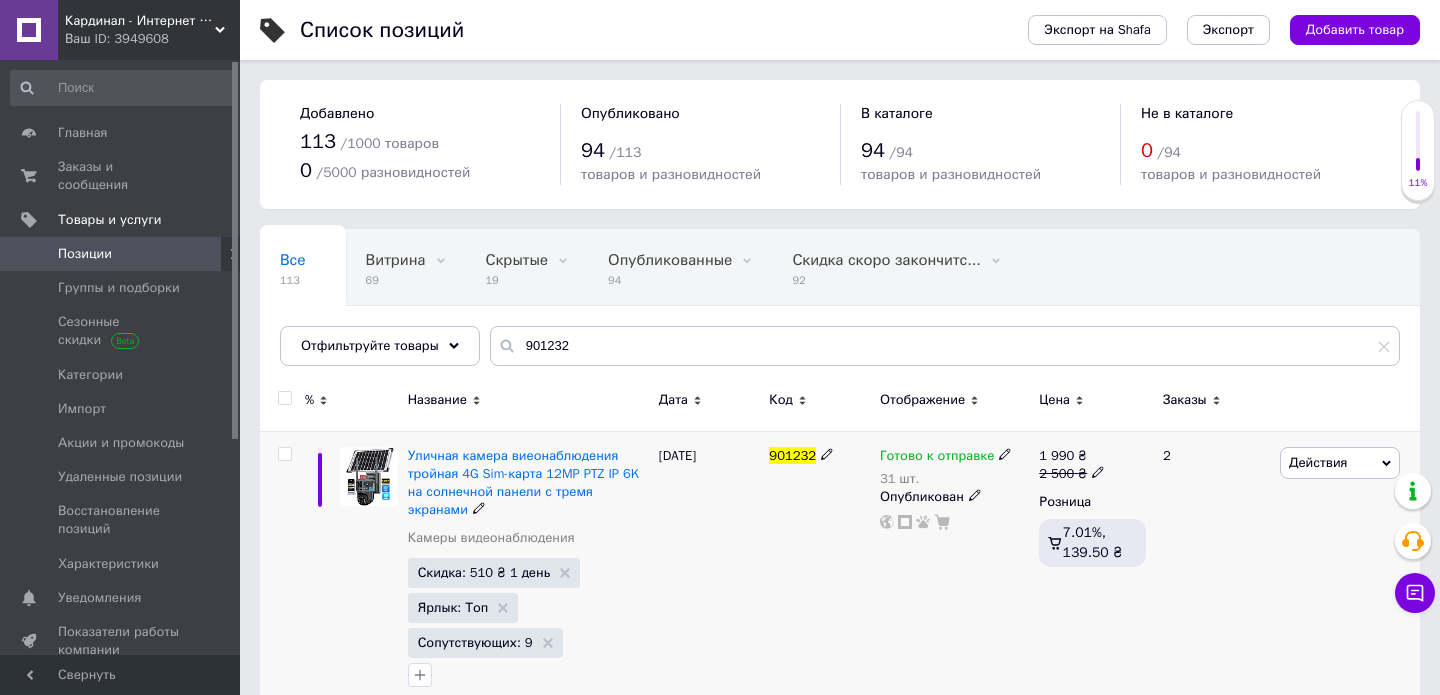 click at bounding box center (369, 477) 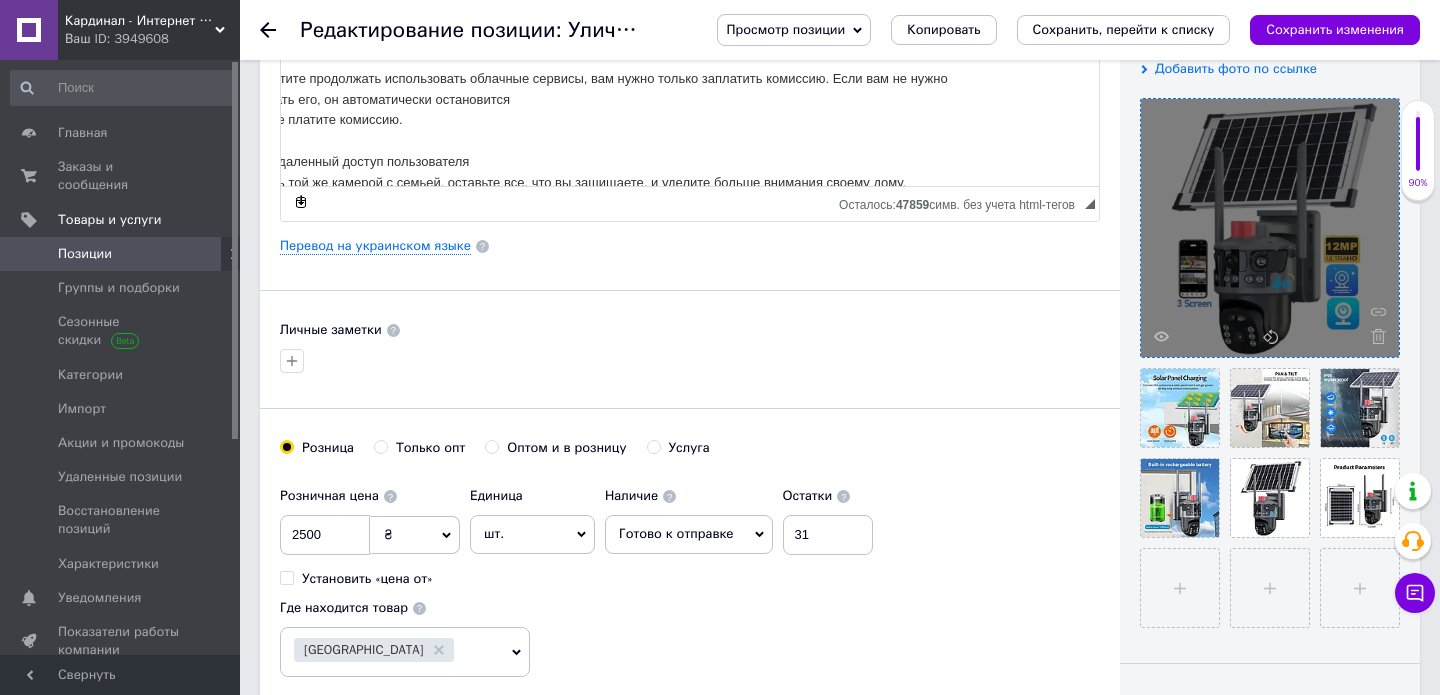scroll, scrollTop: 0, scrollLeft: 0, axis: both 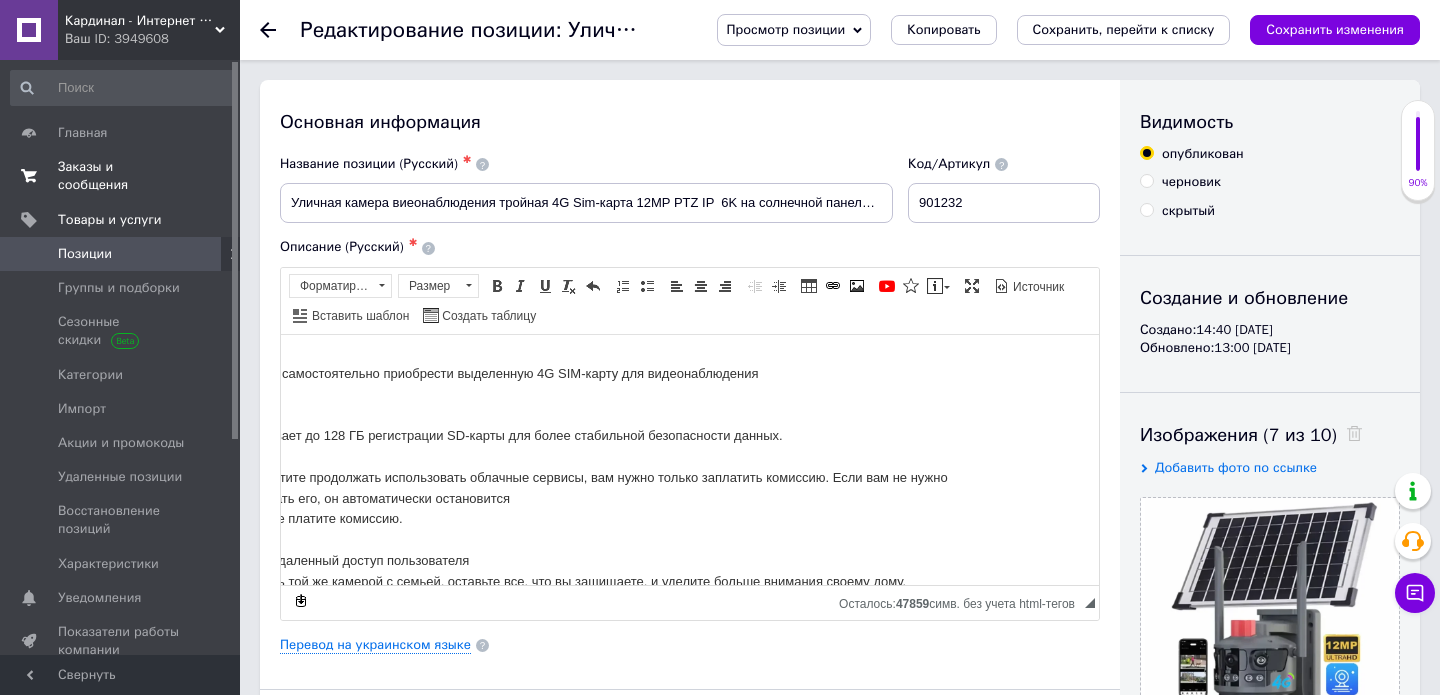 click on "Заказы и сообщения" at bounding box center [121, 176] 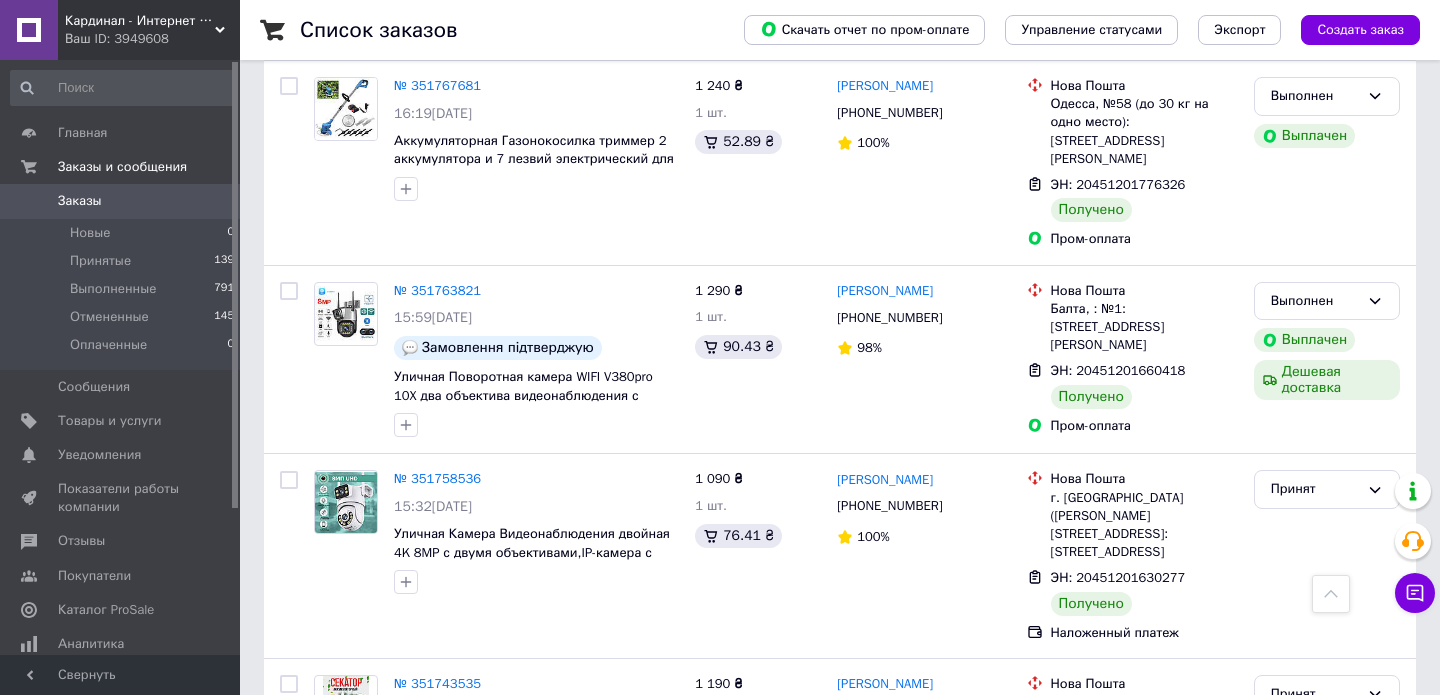 scroll, scrollTop: 1741, scrollLeft: 0, axis: vertical 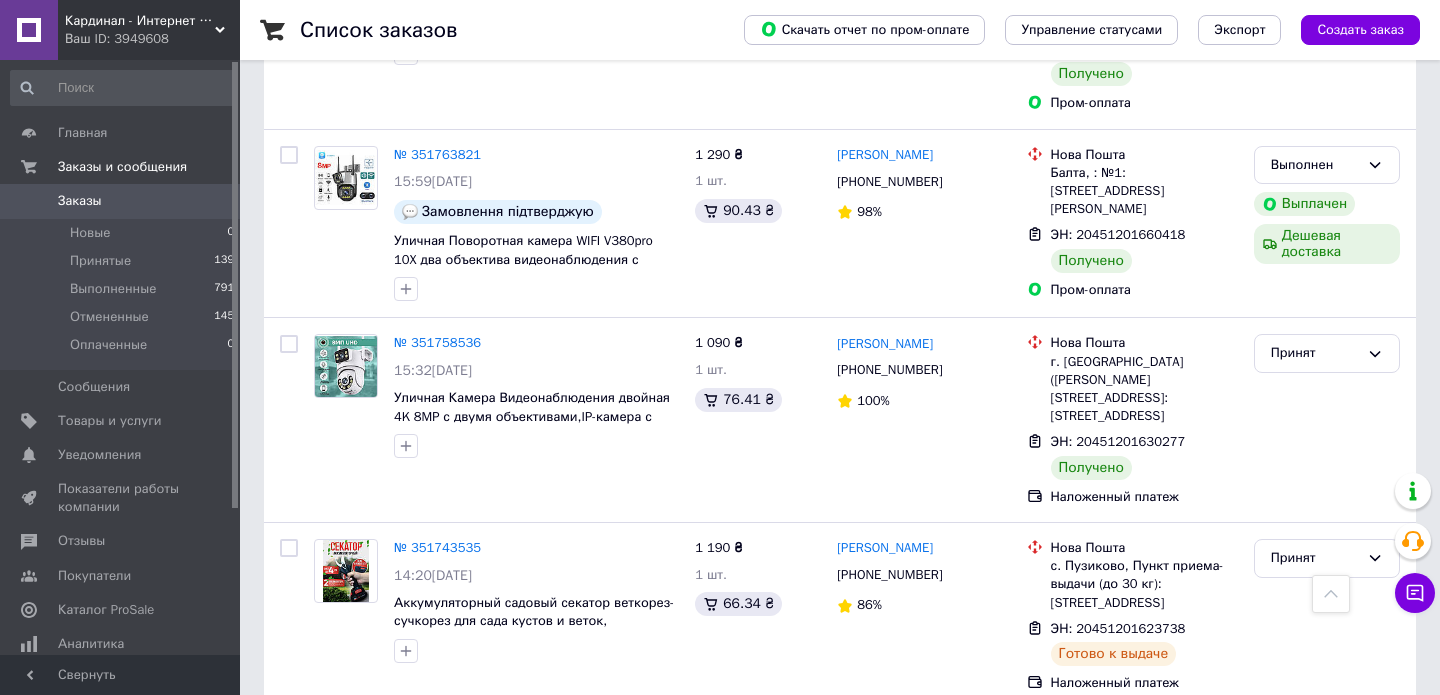 click on "Заказы 0" at bounding box center (123, 201) 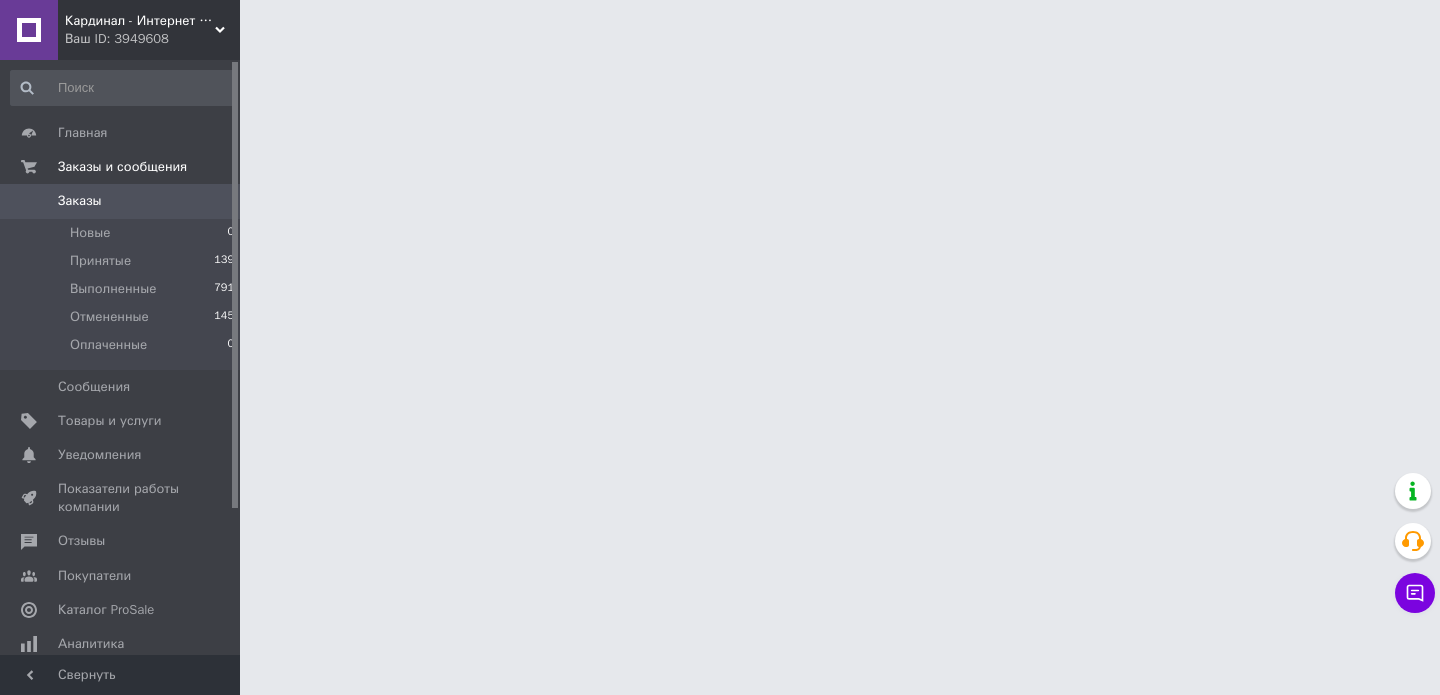 scroll, scrollTop: 0, scrollLeft: 0, axis: both 